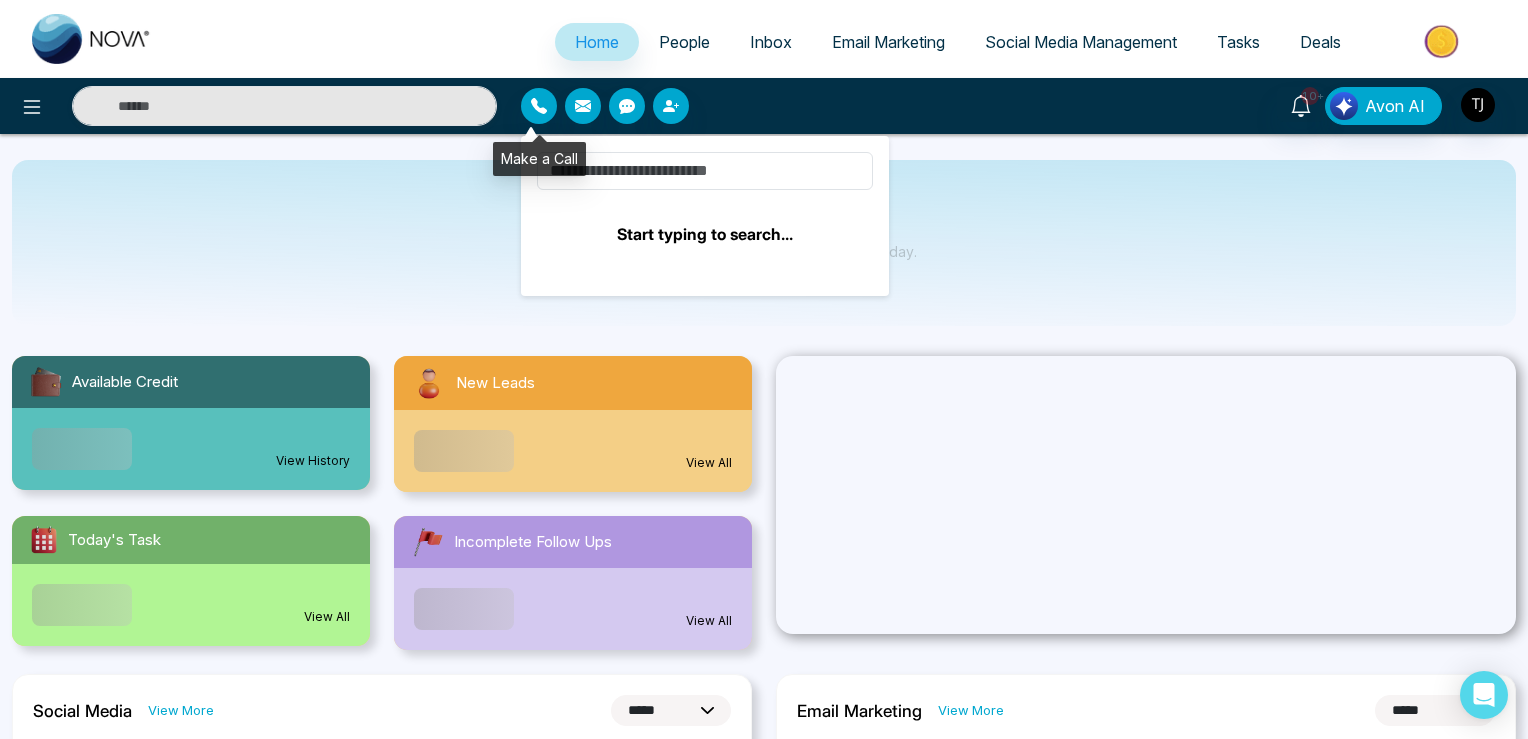 select on "*" 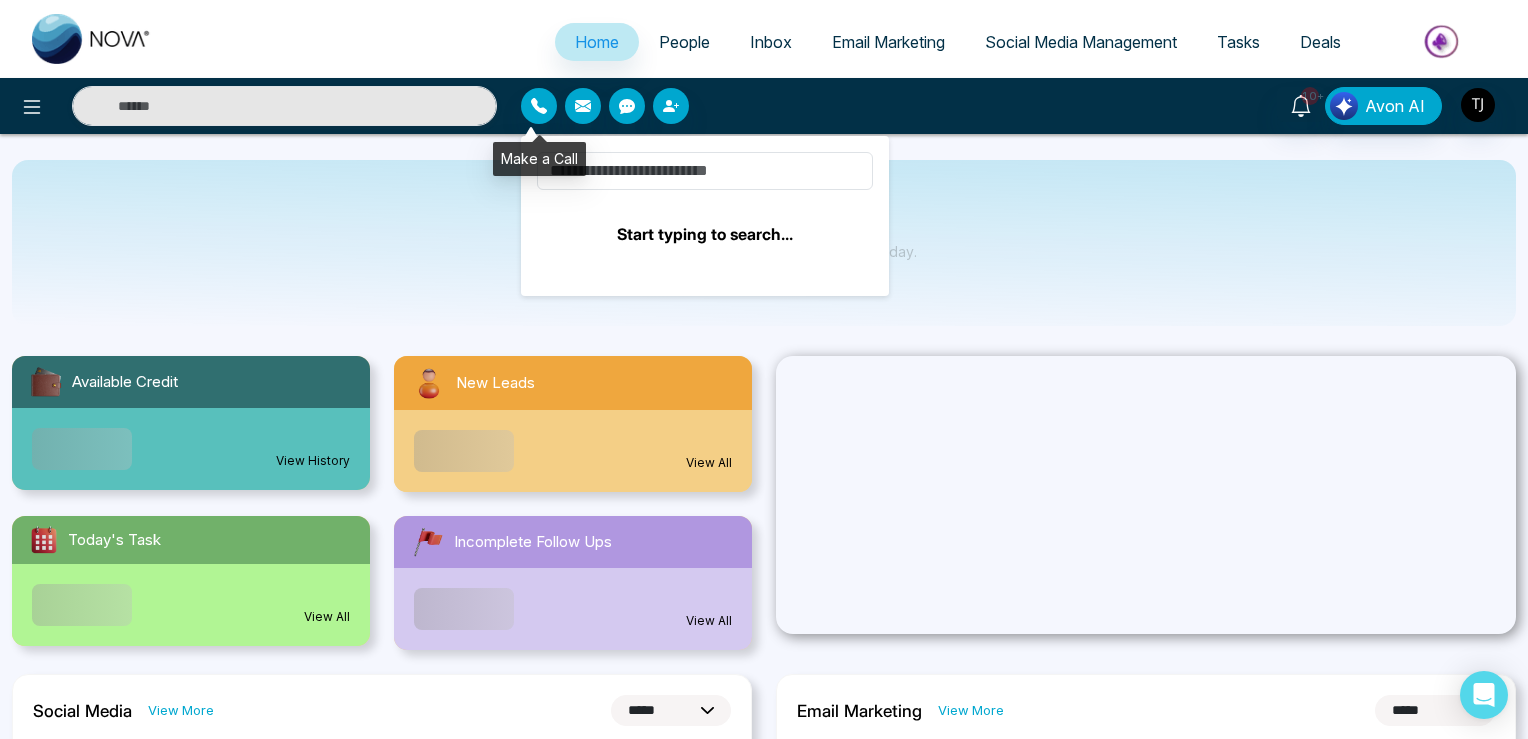 select on "*" 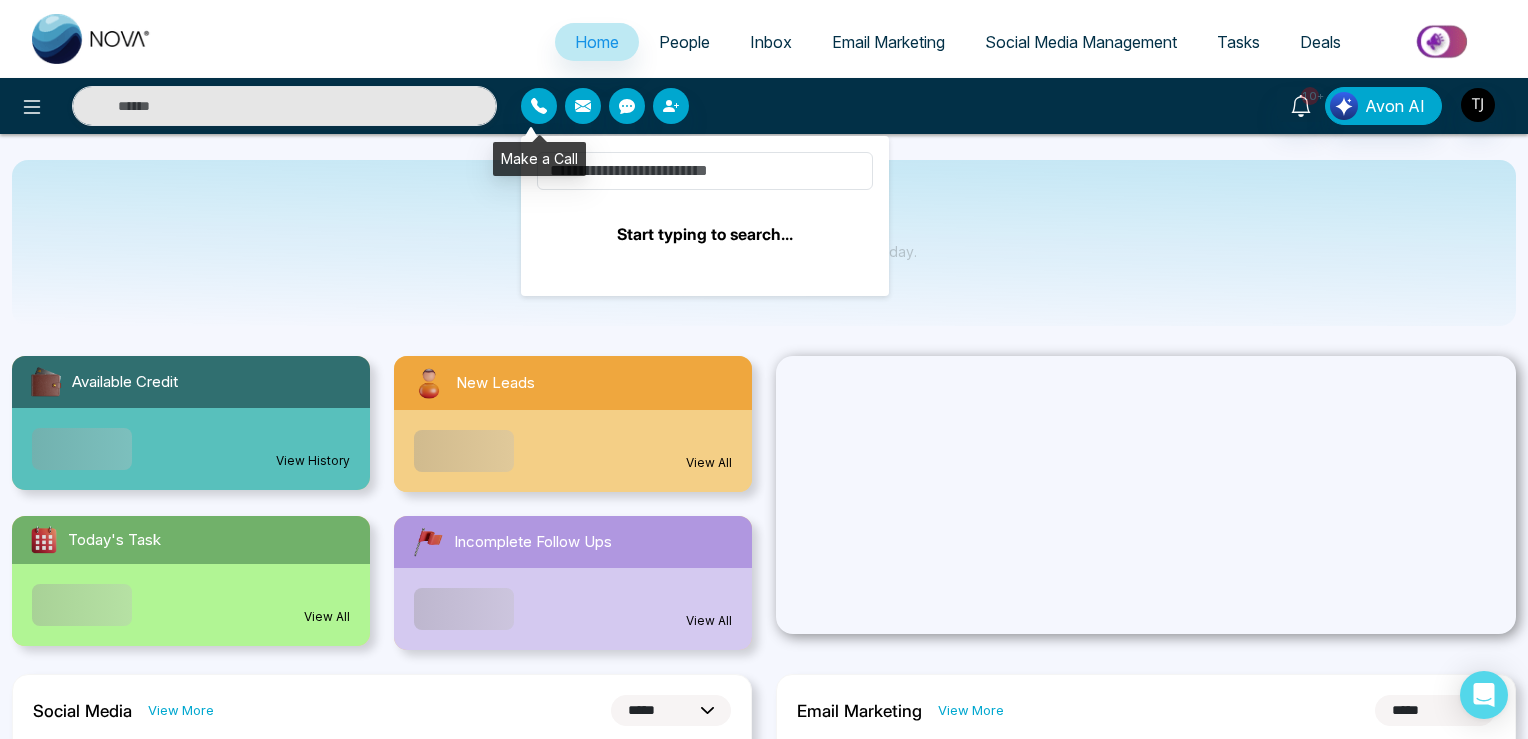 scroll, scrollTop: 0, scrollLeft: 0, axis: both 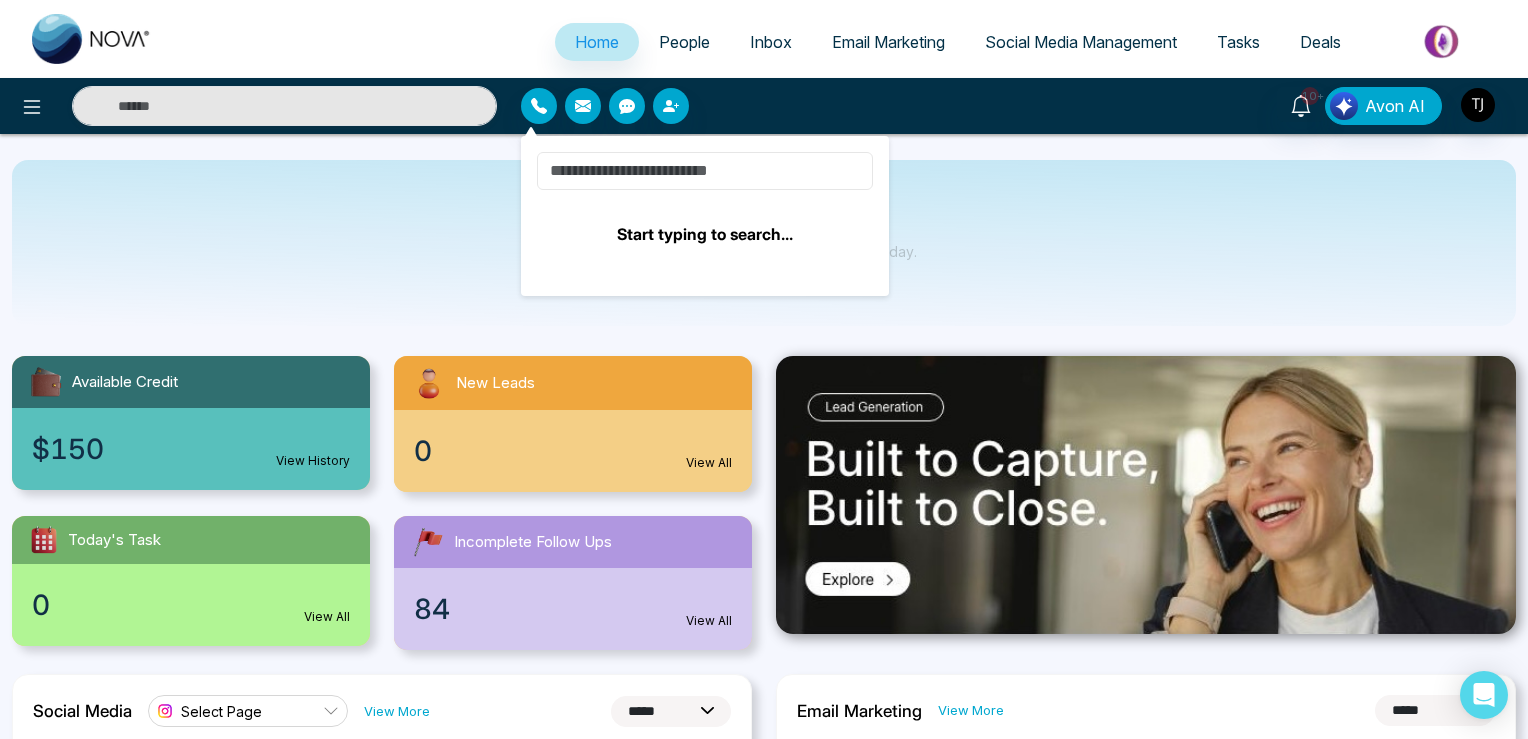 click at bounding box center [705, 171] 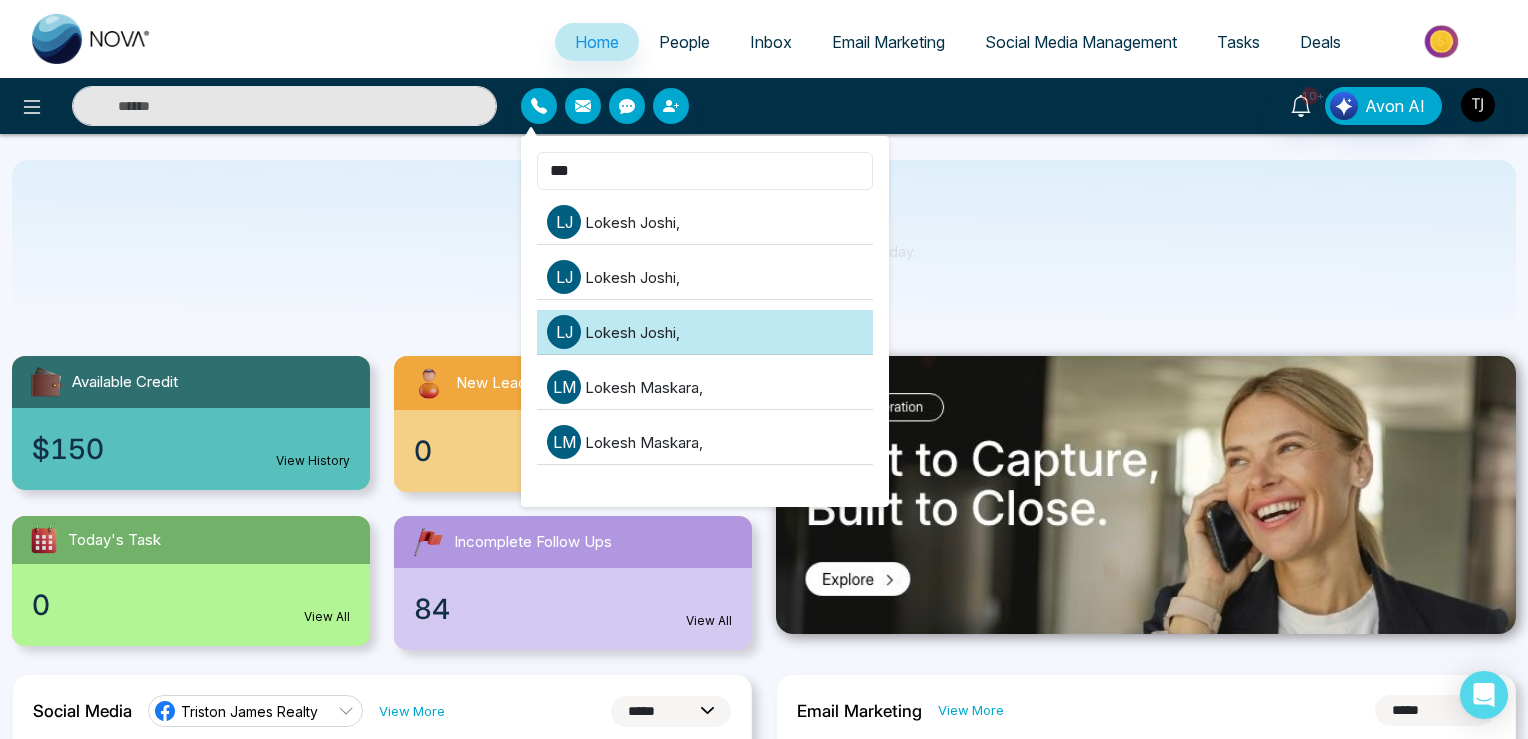 scroll, scrollTop: 211, scrollLeft: 0, axis: vertical 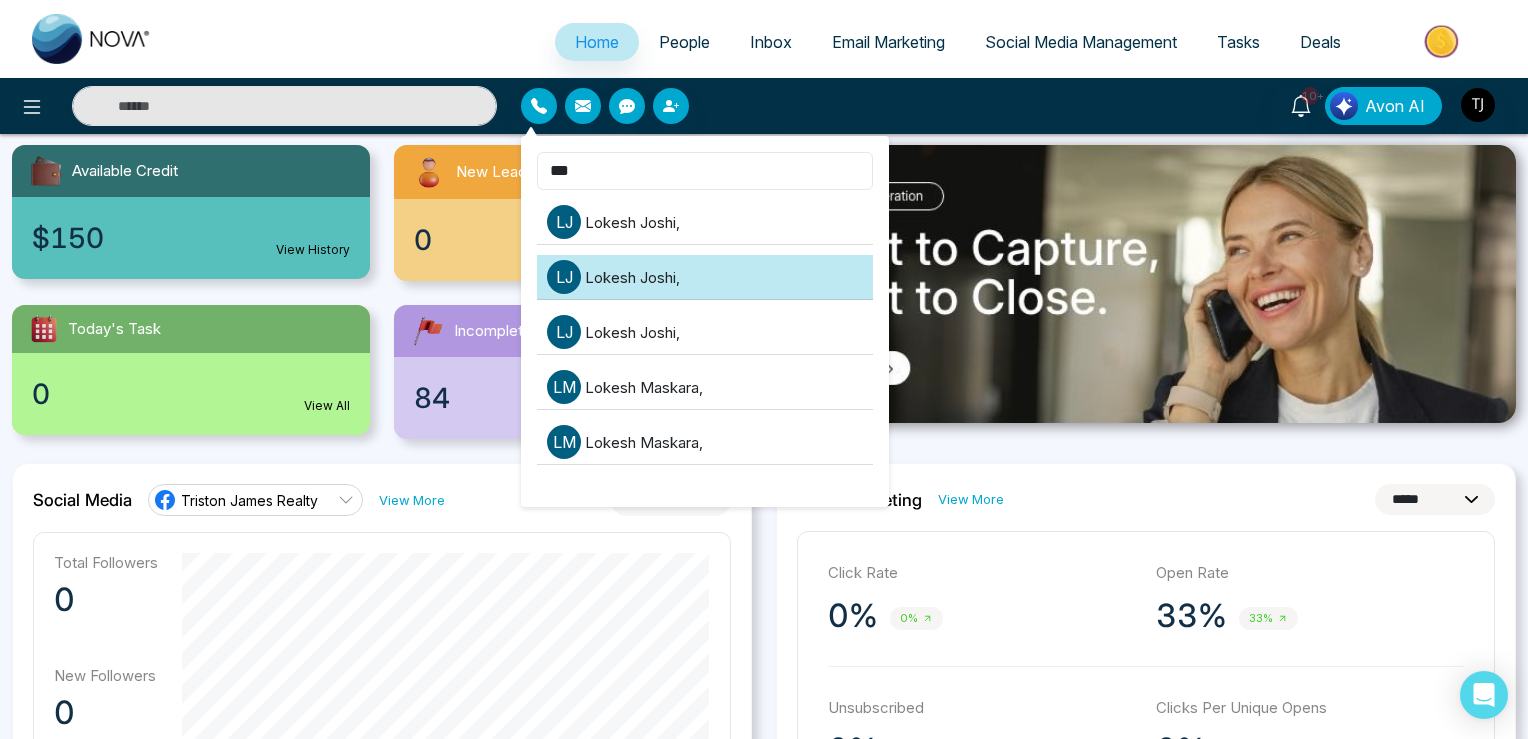type on "***" 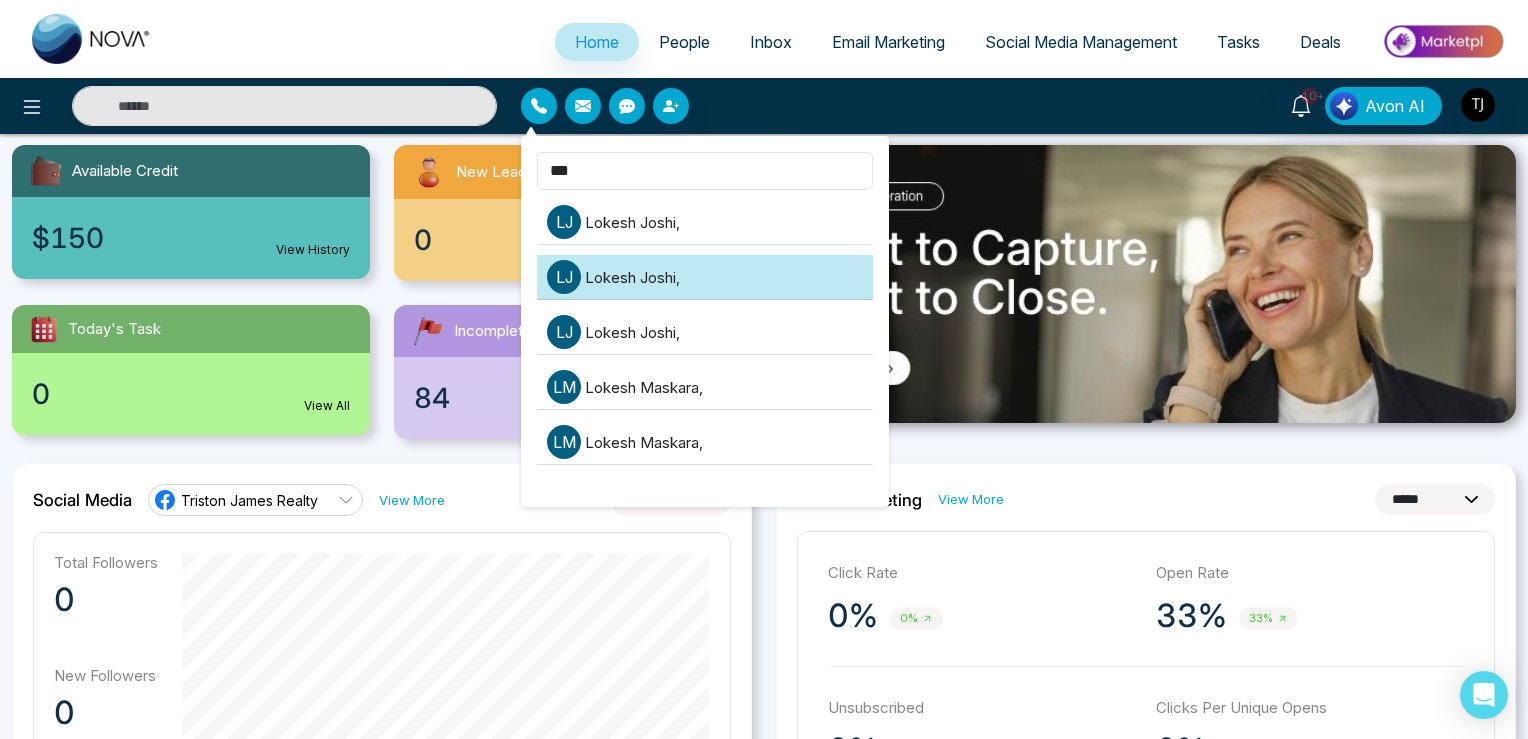 click on "L J [FIRST] [LAST] ," at bounding box center [705, 277] 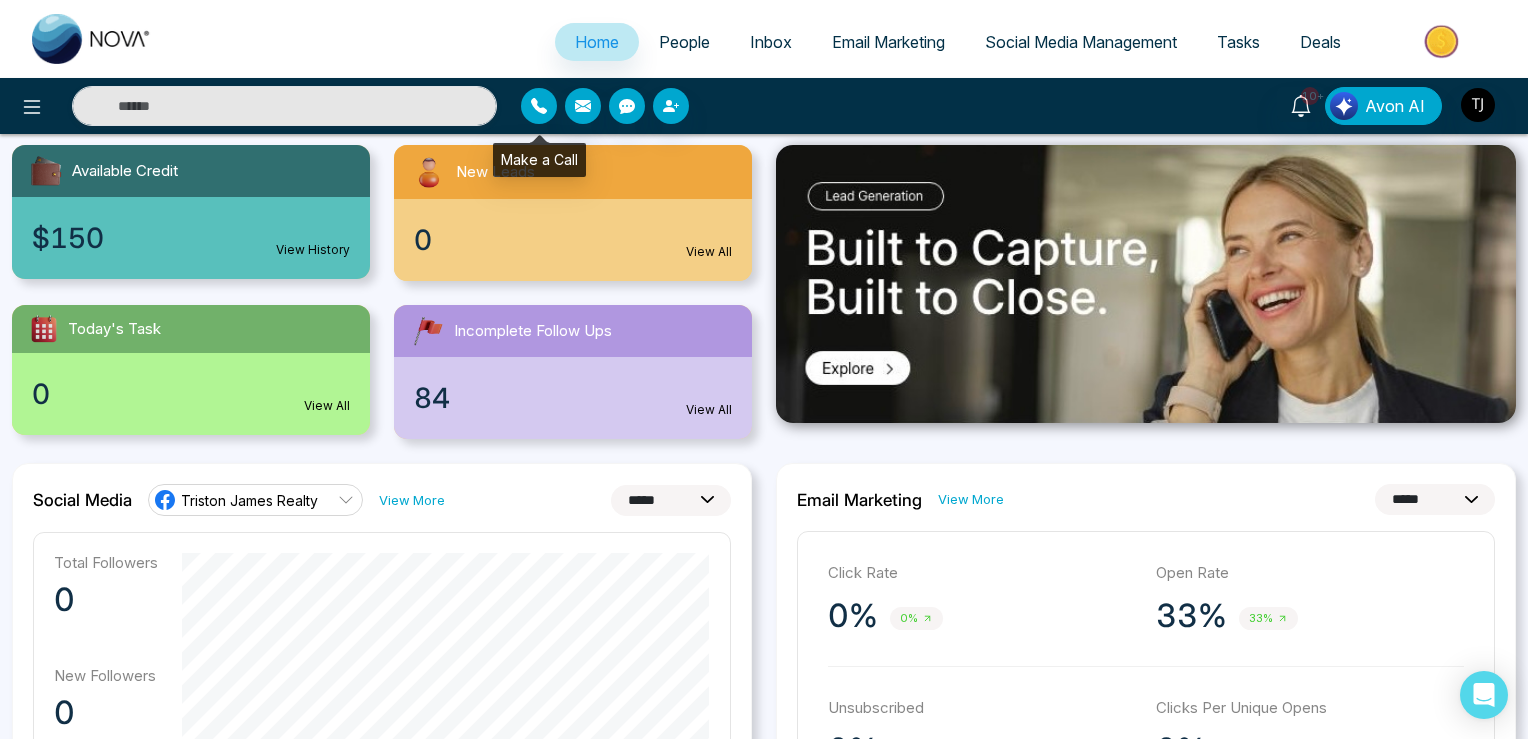 click at bounding box center (539, 106) 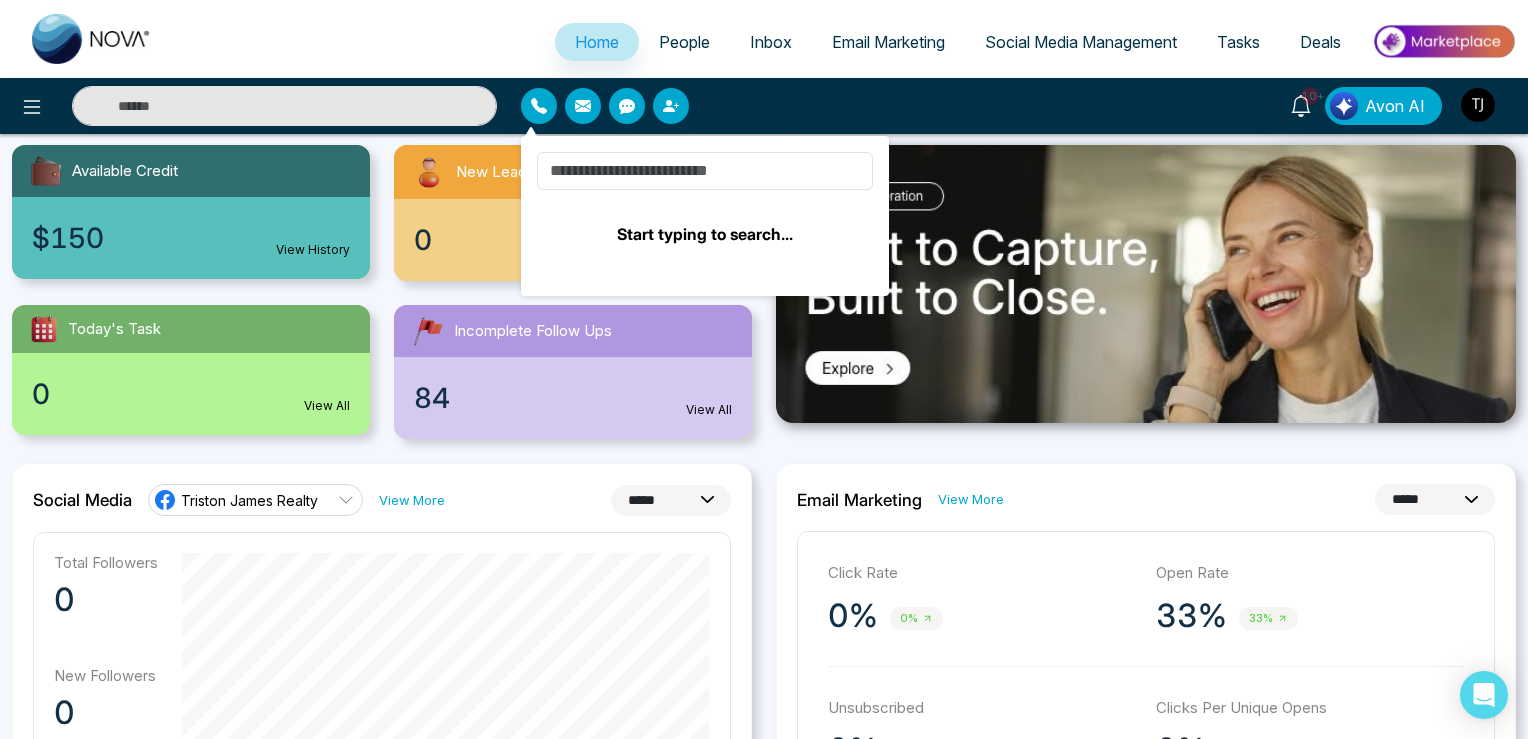 click on "Start typing to search..." at bounding box center (705, 199) 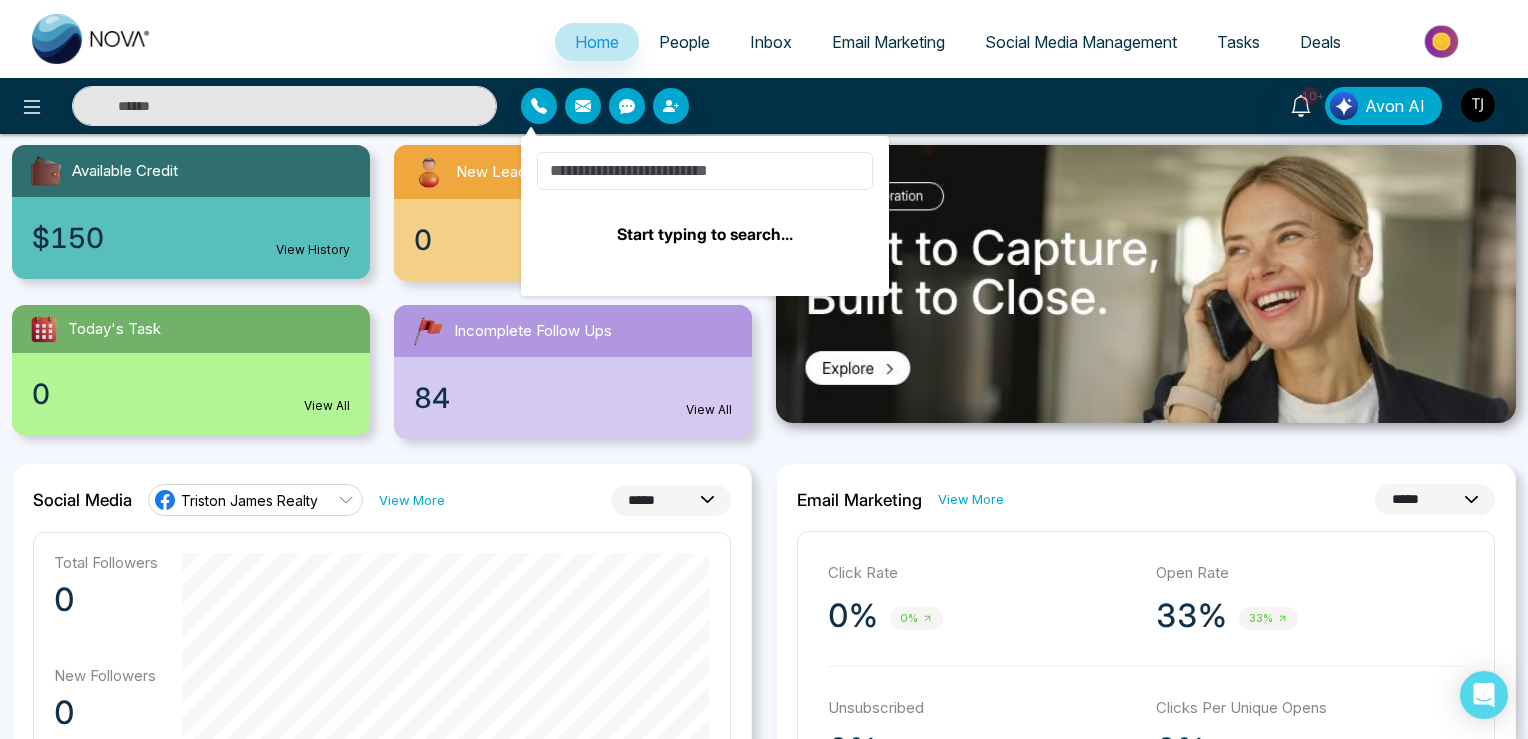 click at bounding box center (705, 171) 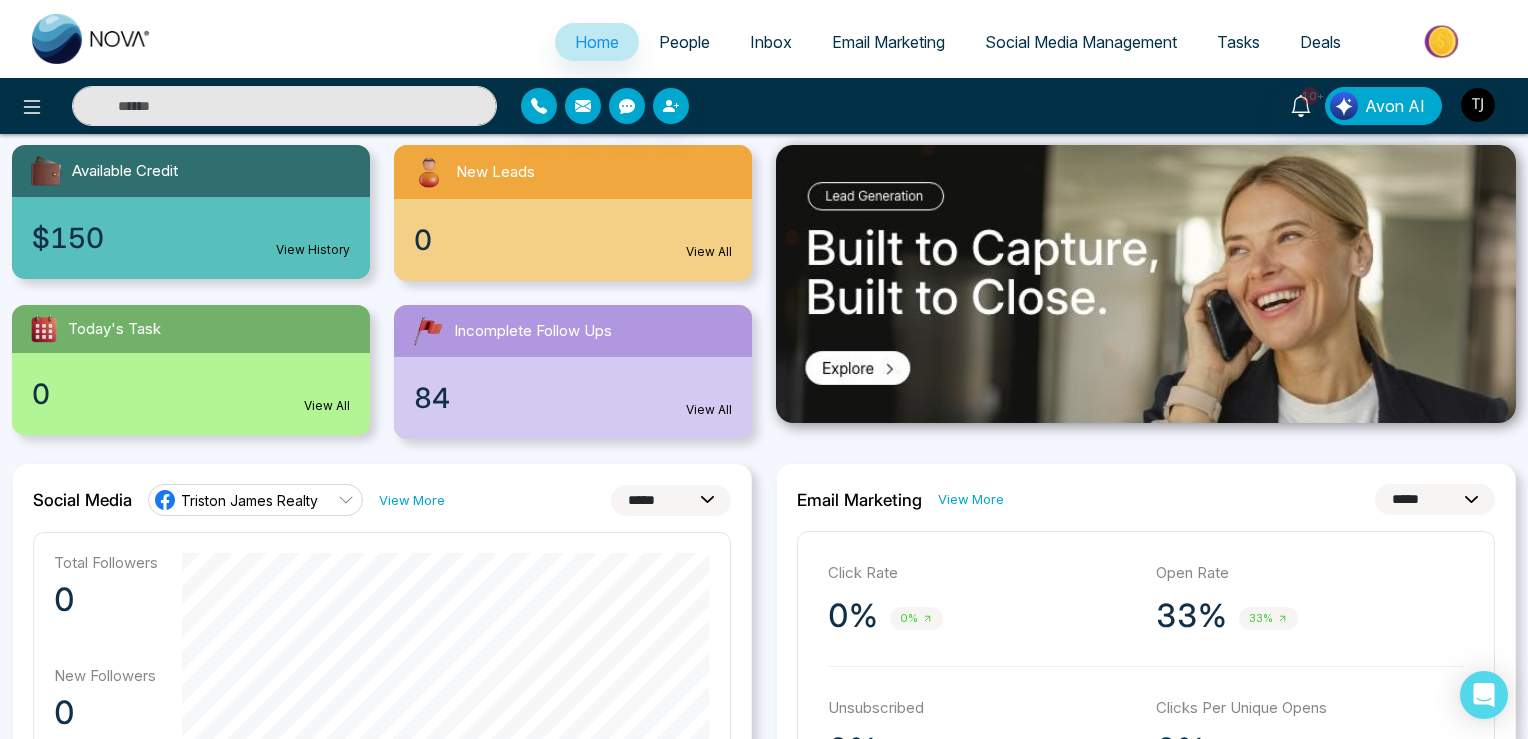 click on "10+ Avon AI" at bounding box center (764, 106) 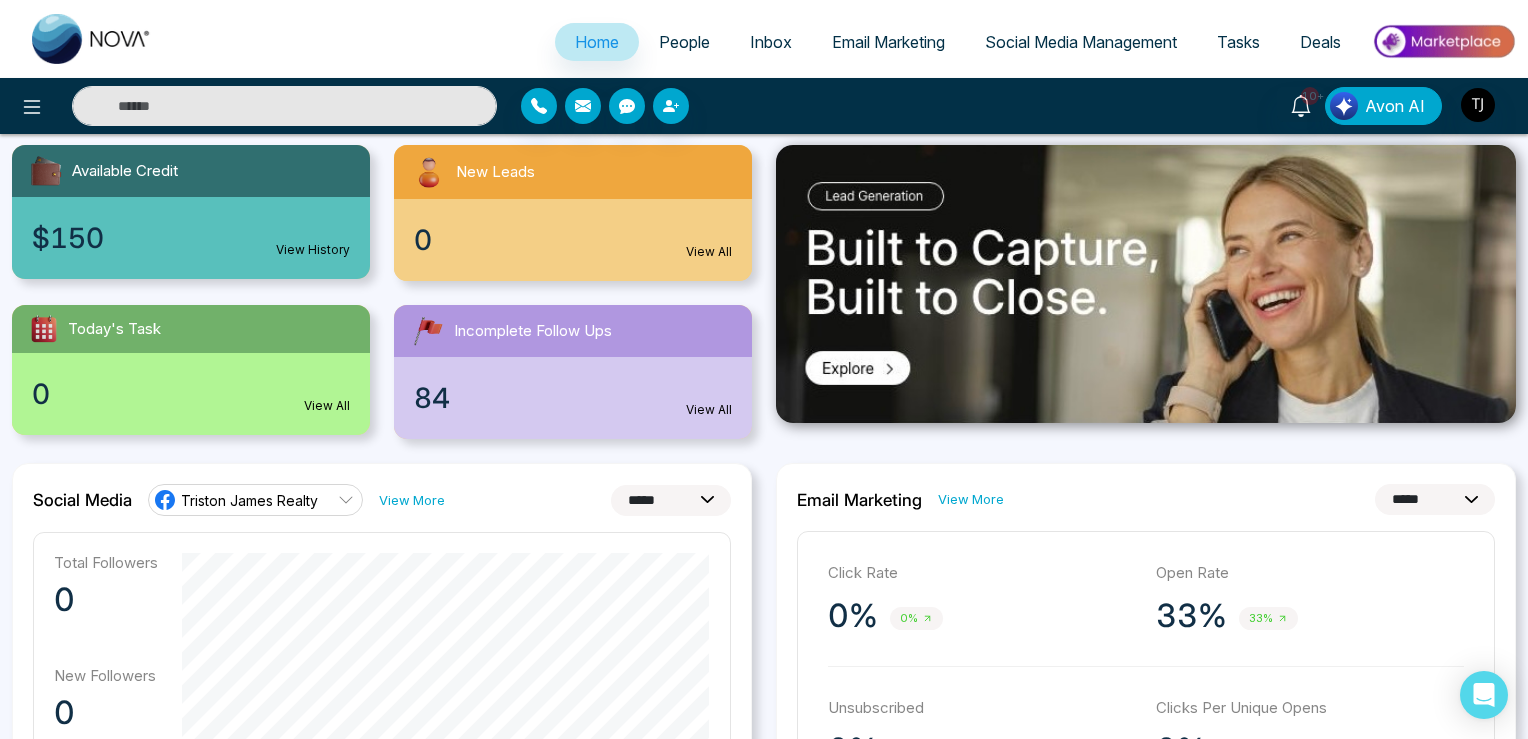 click at bounding box center (284, 106) 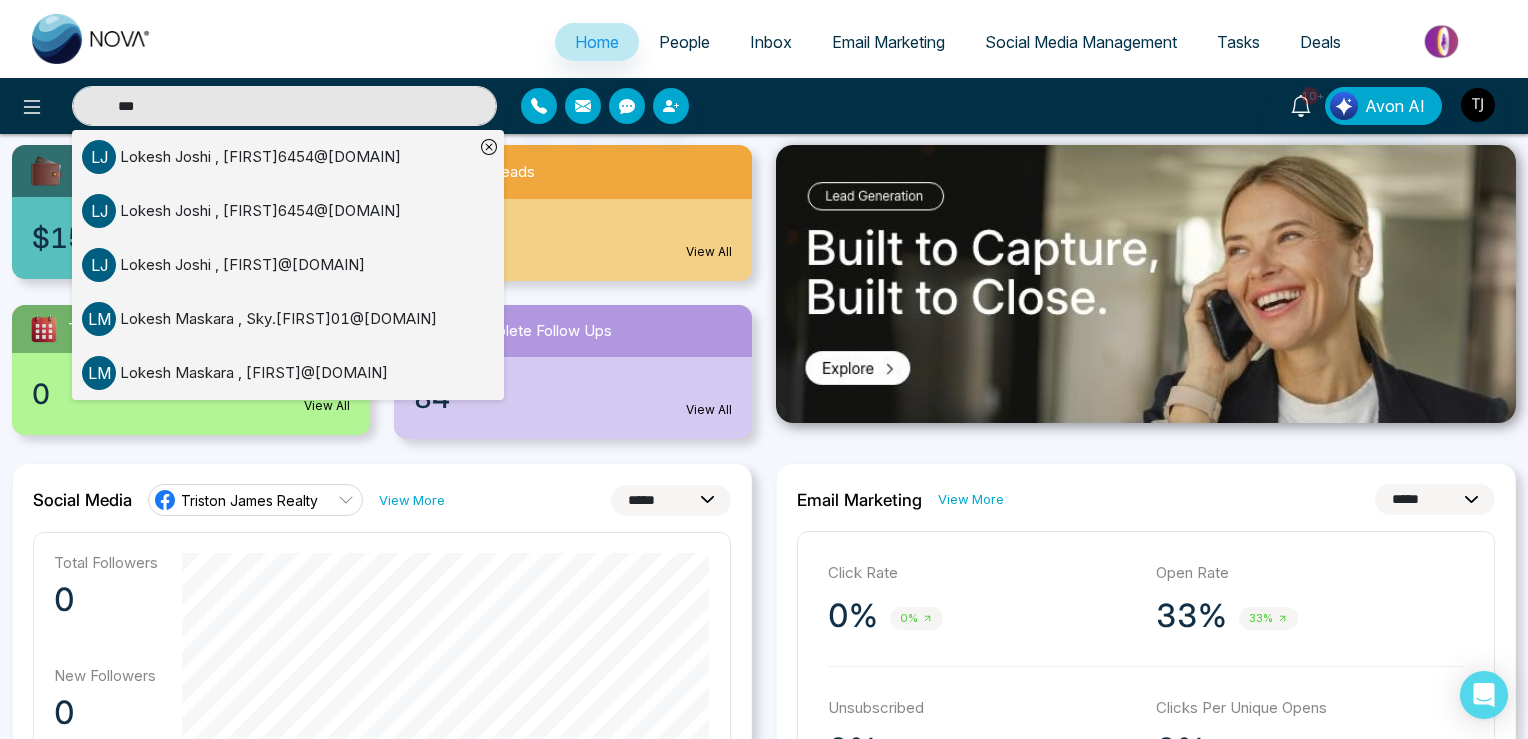 type on "***" 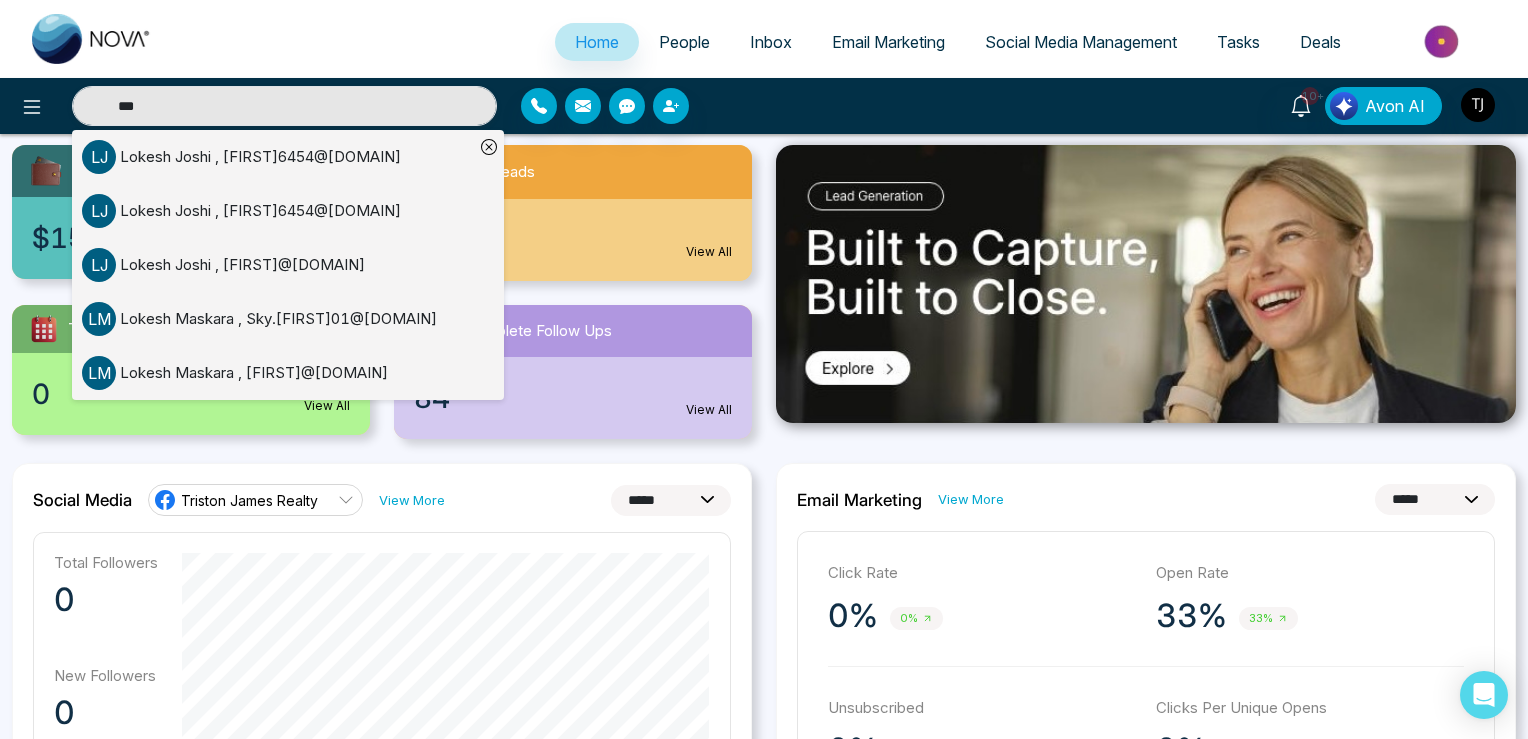 click on "[FIRST] [LAST] , [FIRST]6454@[DOMAIN]" at bounding box center (260, 211) 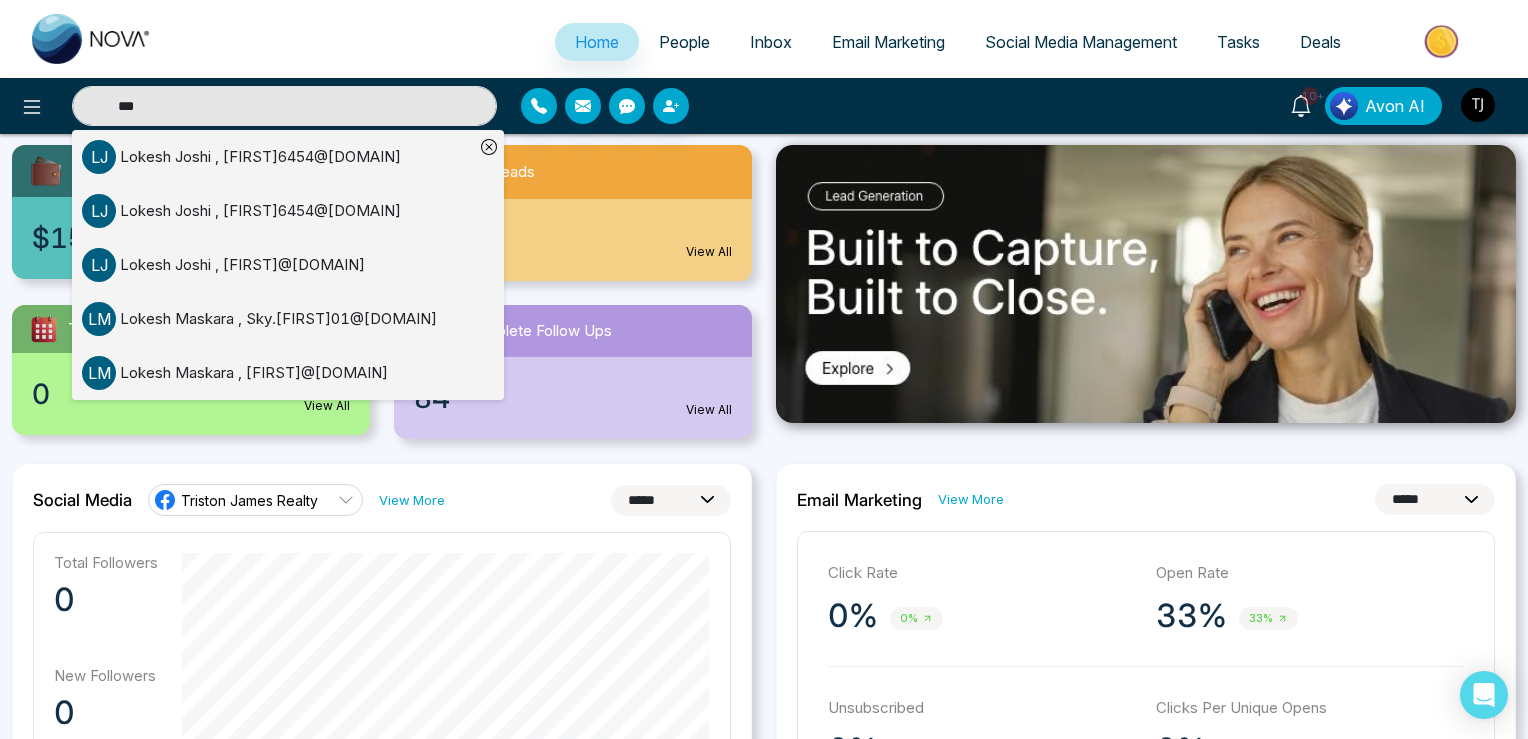 type 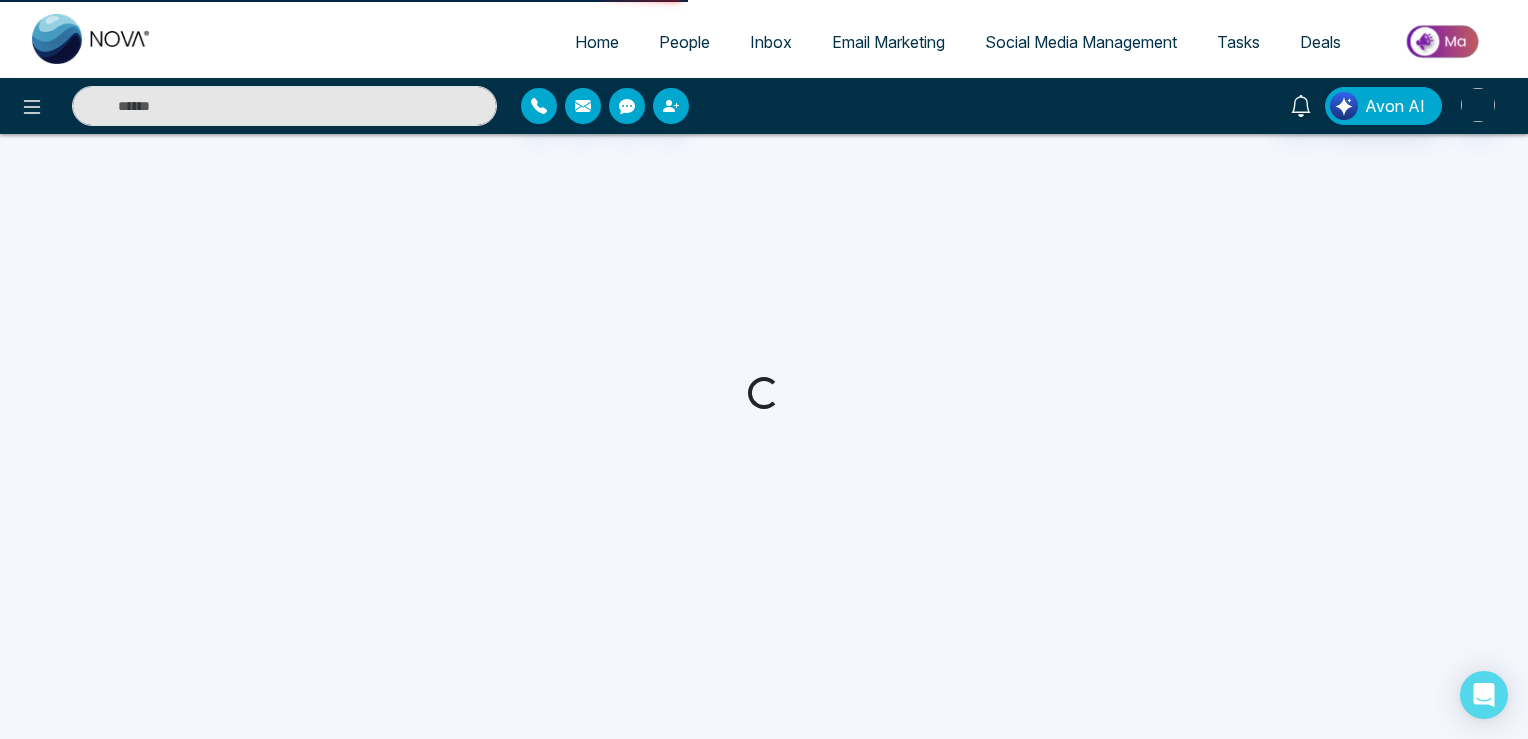 scroll, scrollTop: 0, scrollLeft: 0, axis: both 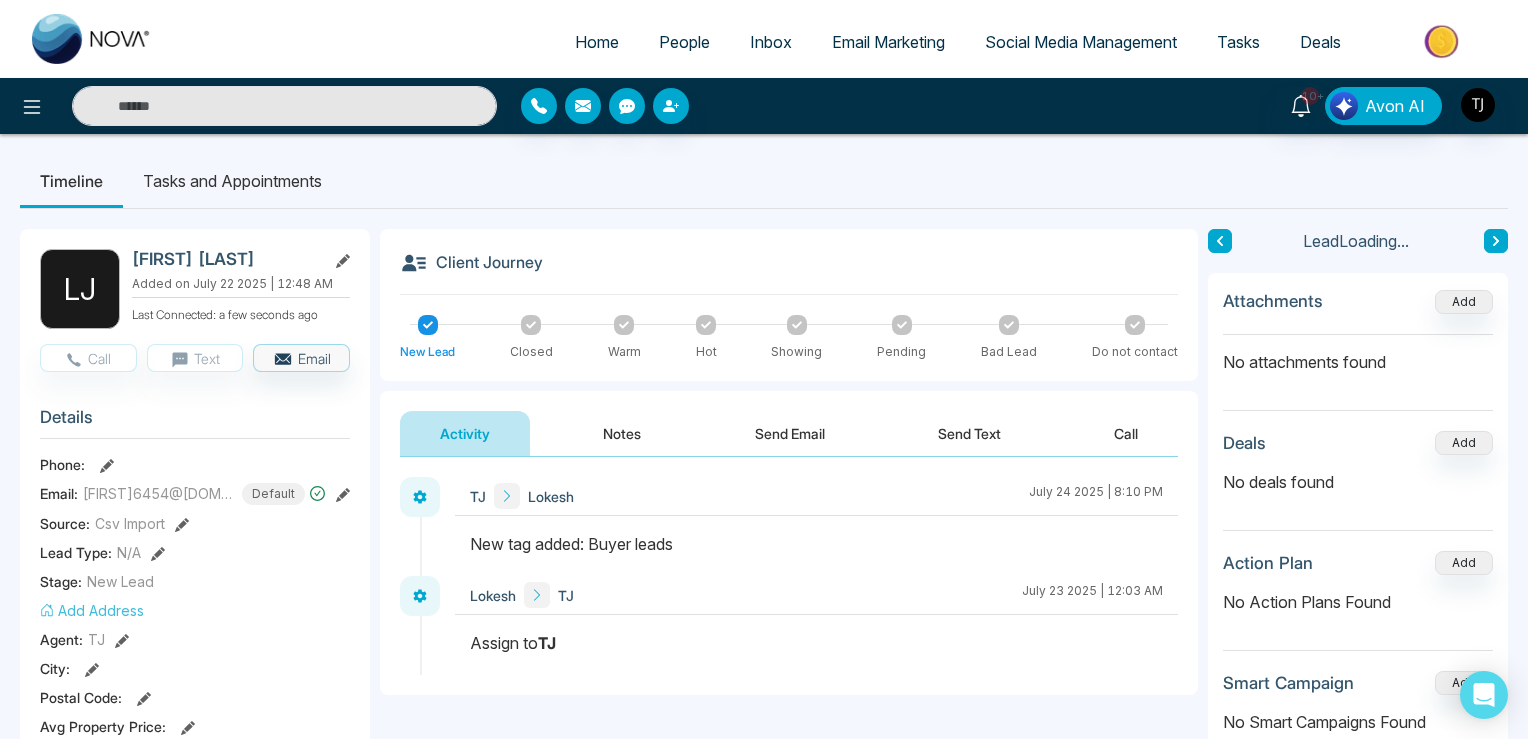 click 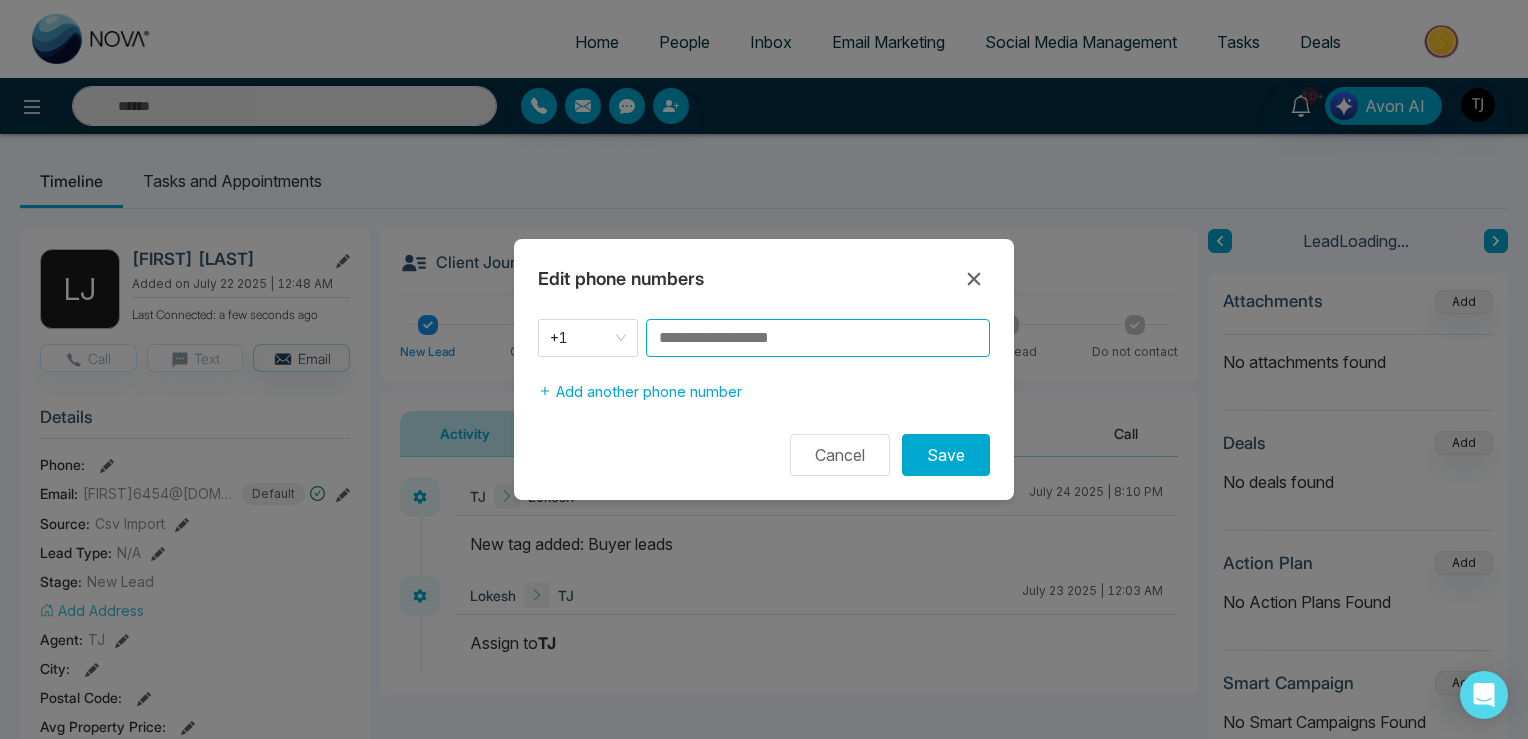 click at bounding box center (818, 338) 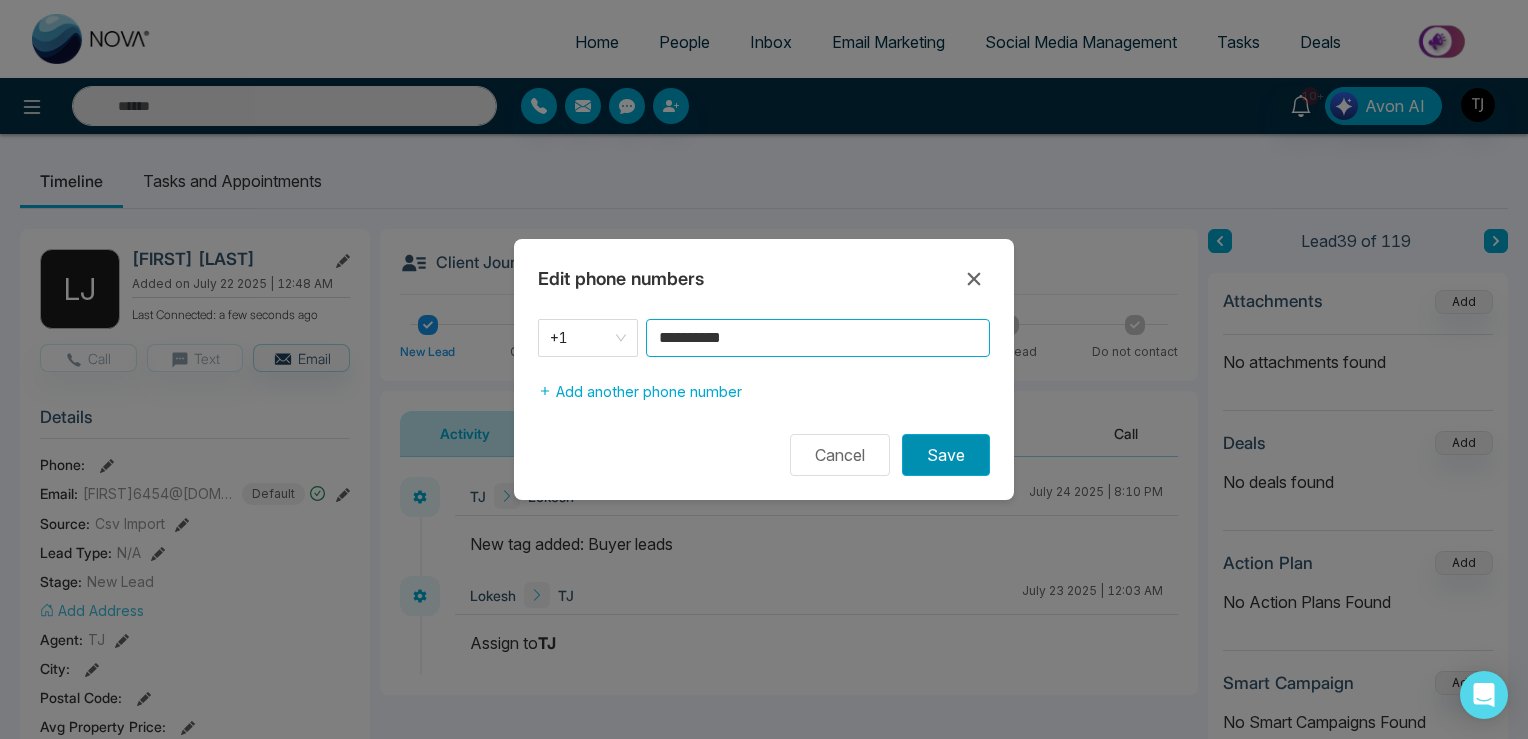 type on "**********" 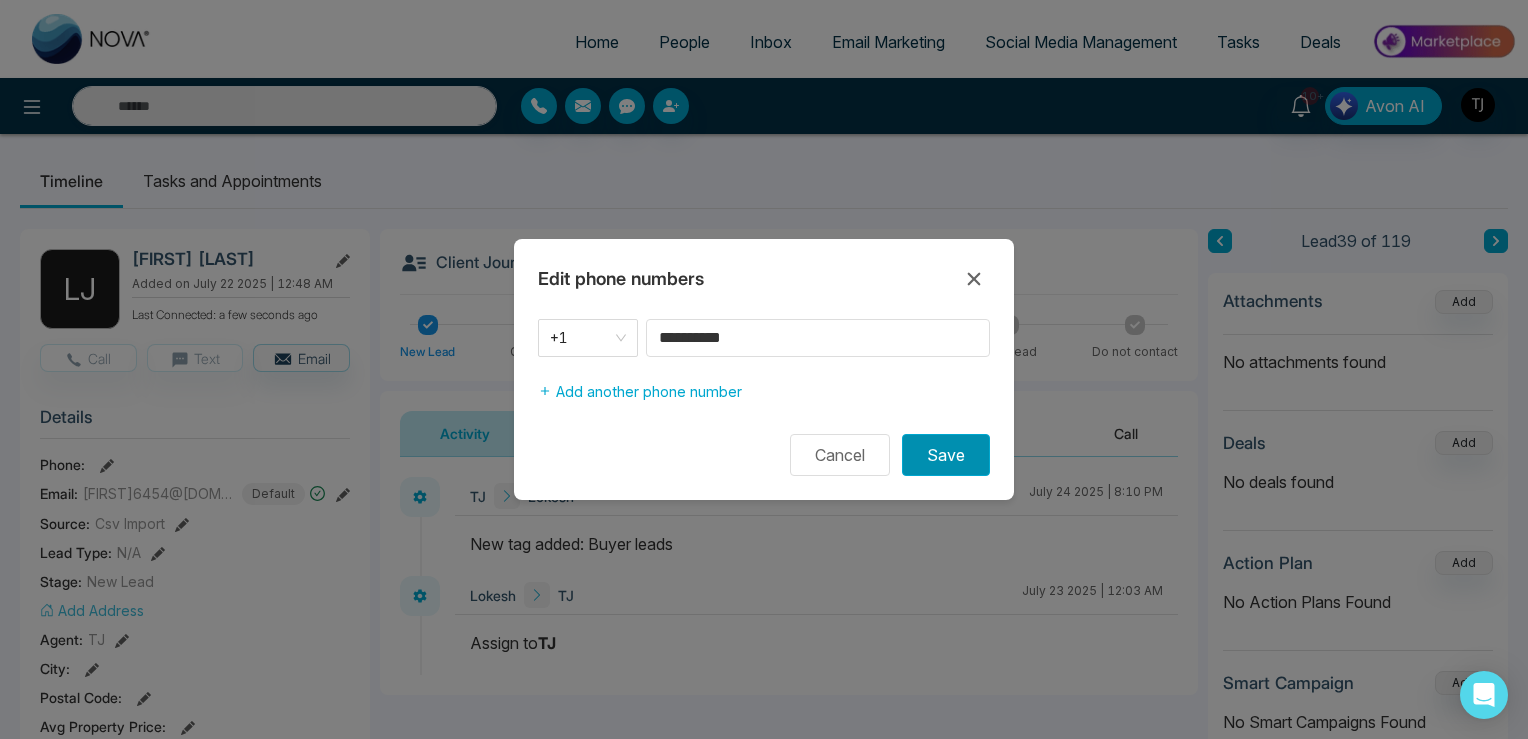 click on "Save" at bounding box center [946, 455] 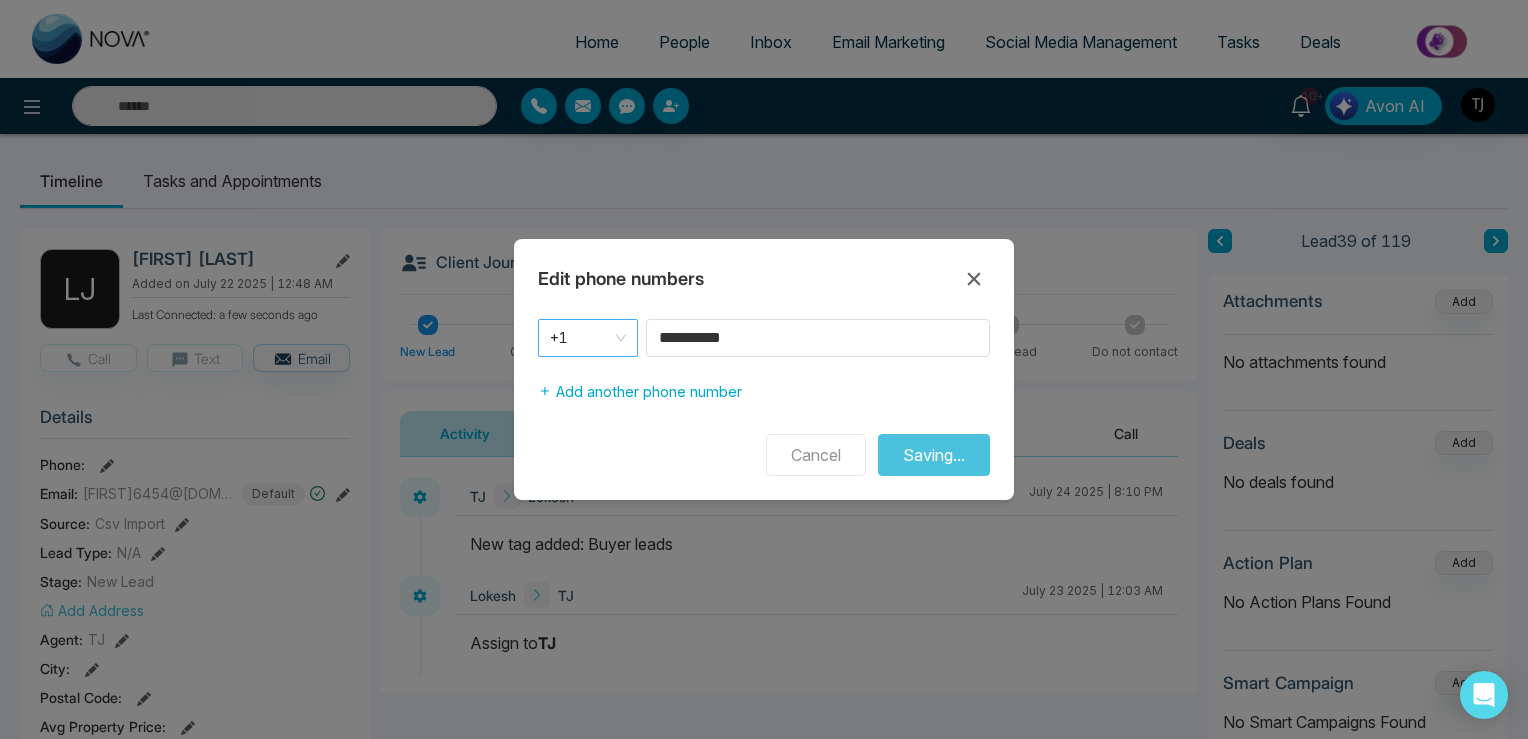 click on "+1" at bounding box center (588, 338) 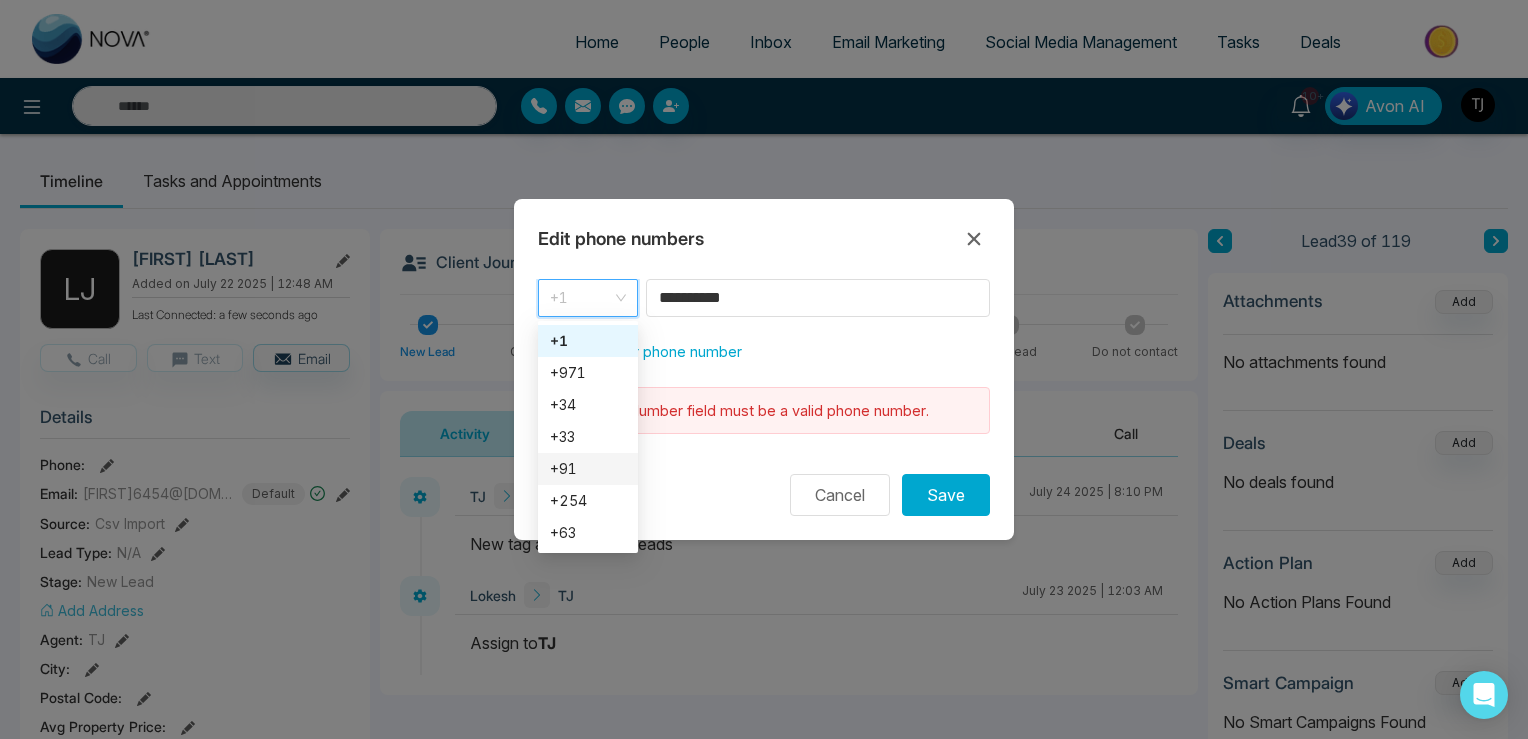 click on "+91" at bounding box center [588, 469] 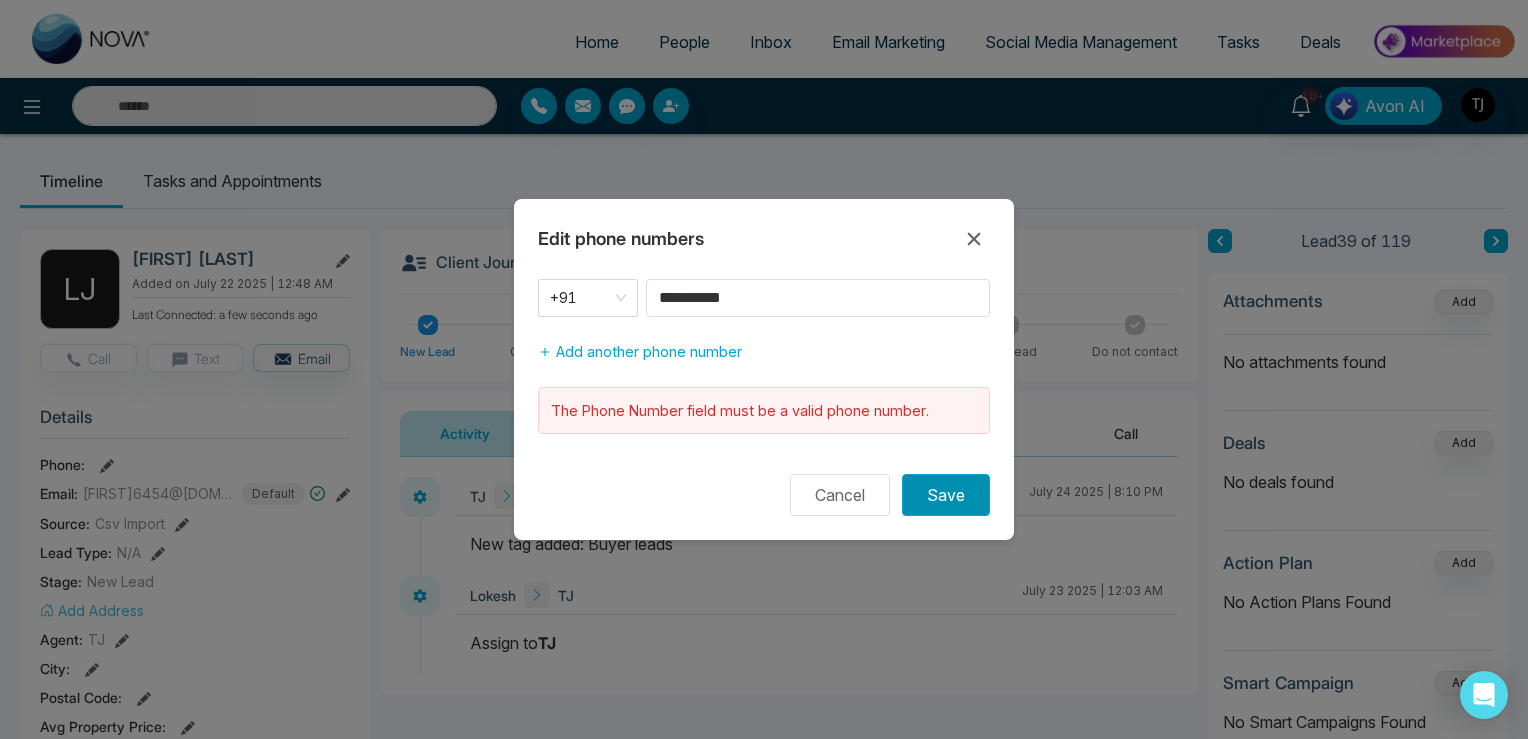 click on "Save" at bounding box center (946, 495) 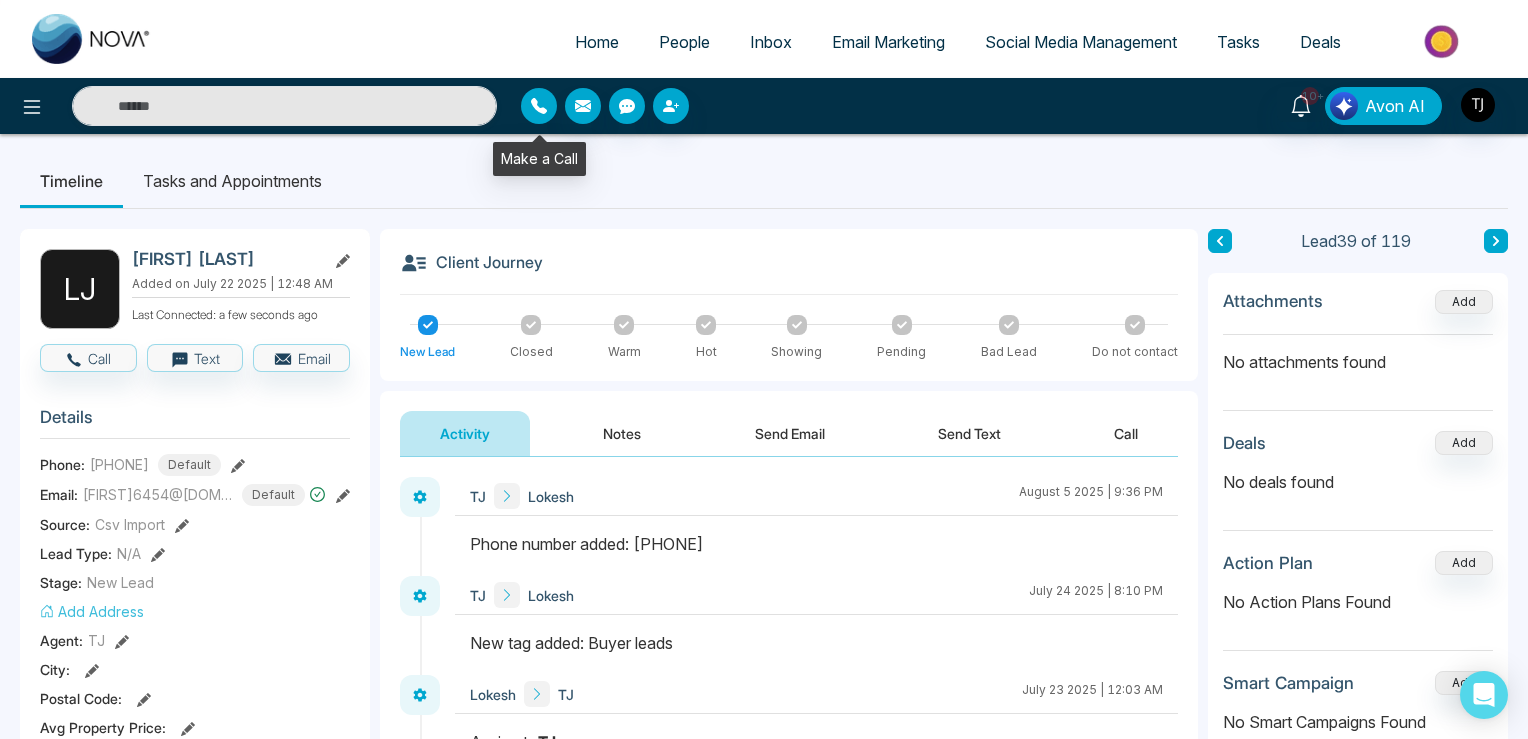 click 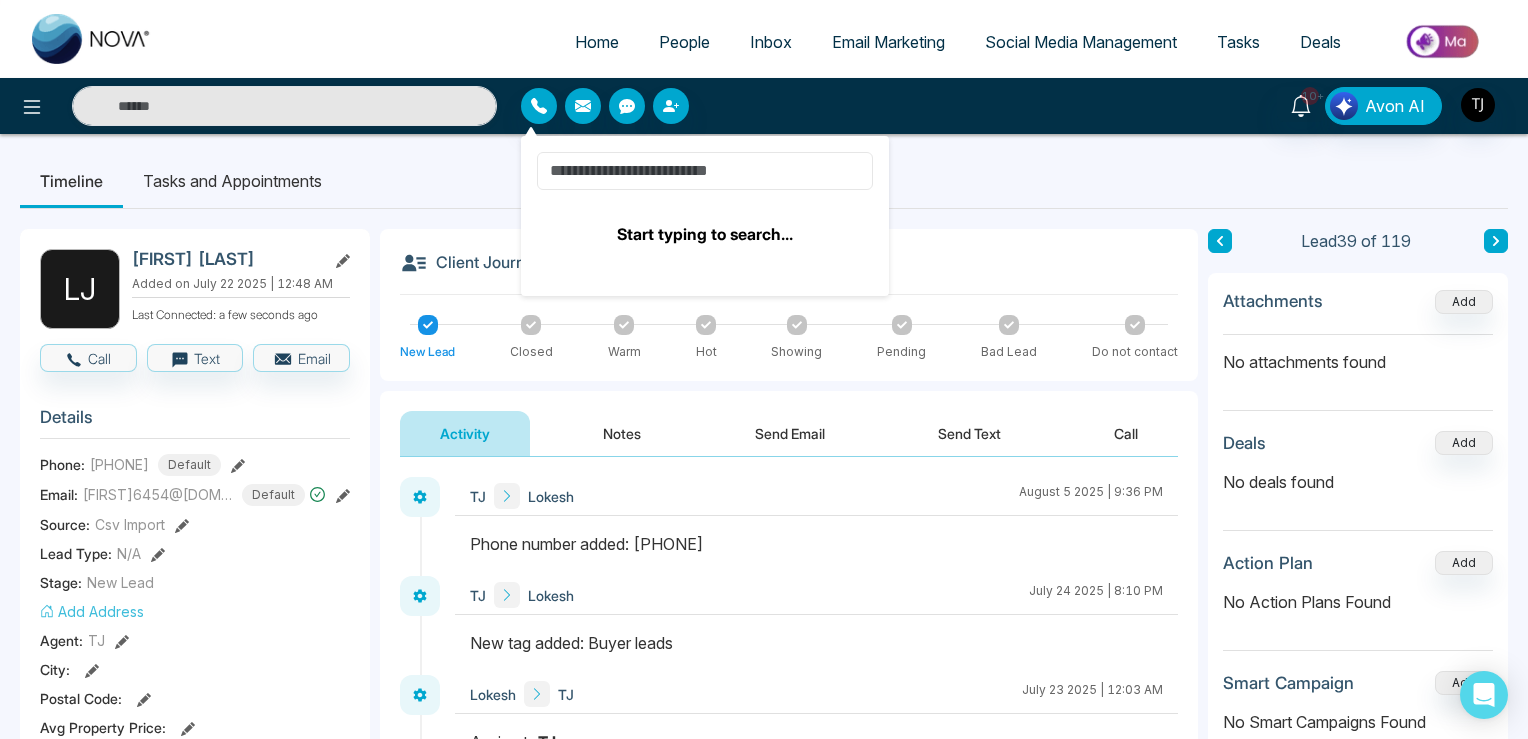 click at bounding box center [705, 171] 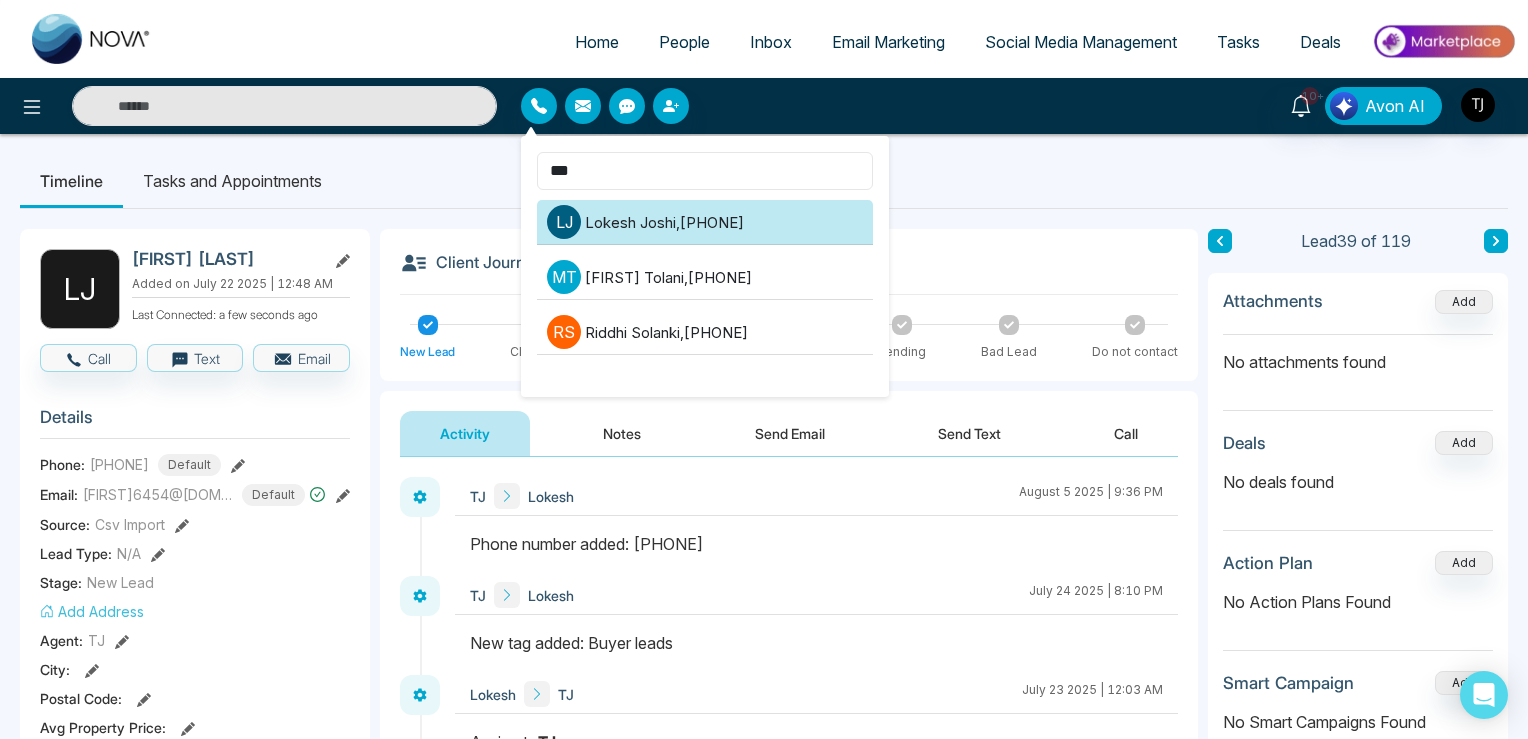 type on "***" 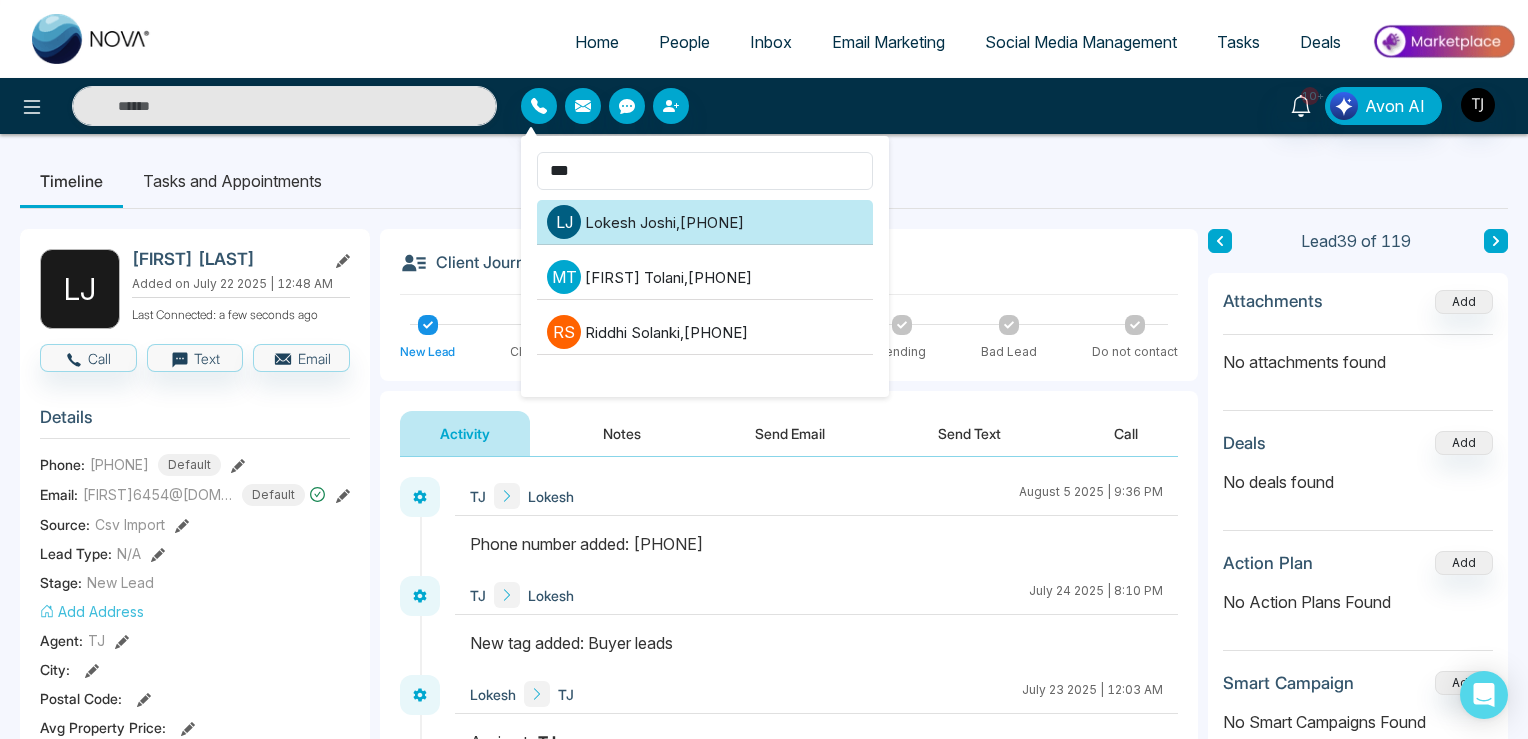 click on "L J [FIRST] [LAST] , [PHONE]" at bounding box center [705, 222] 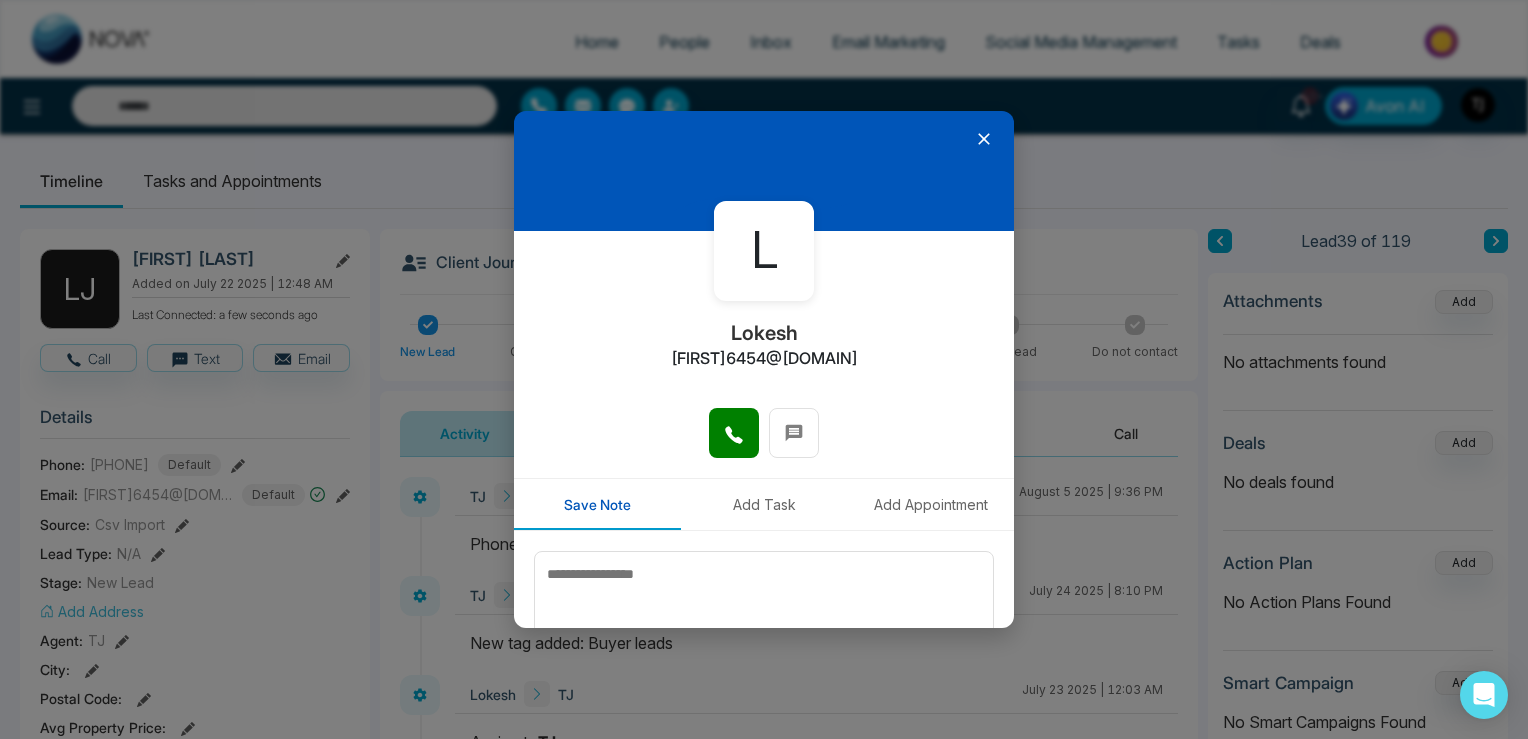 click on "Add Appointment" at bounding box center (930, 504) 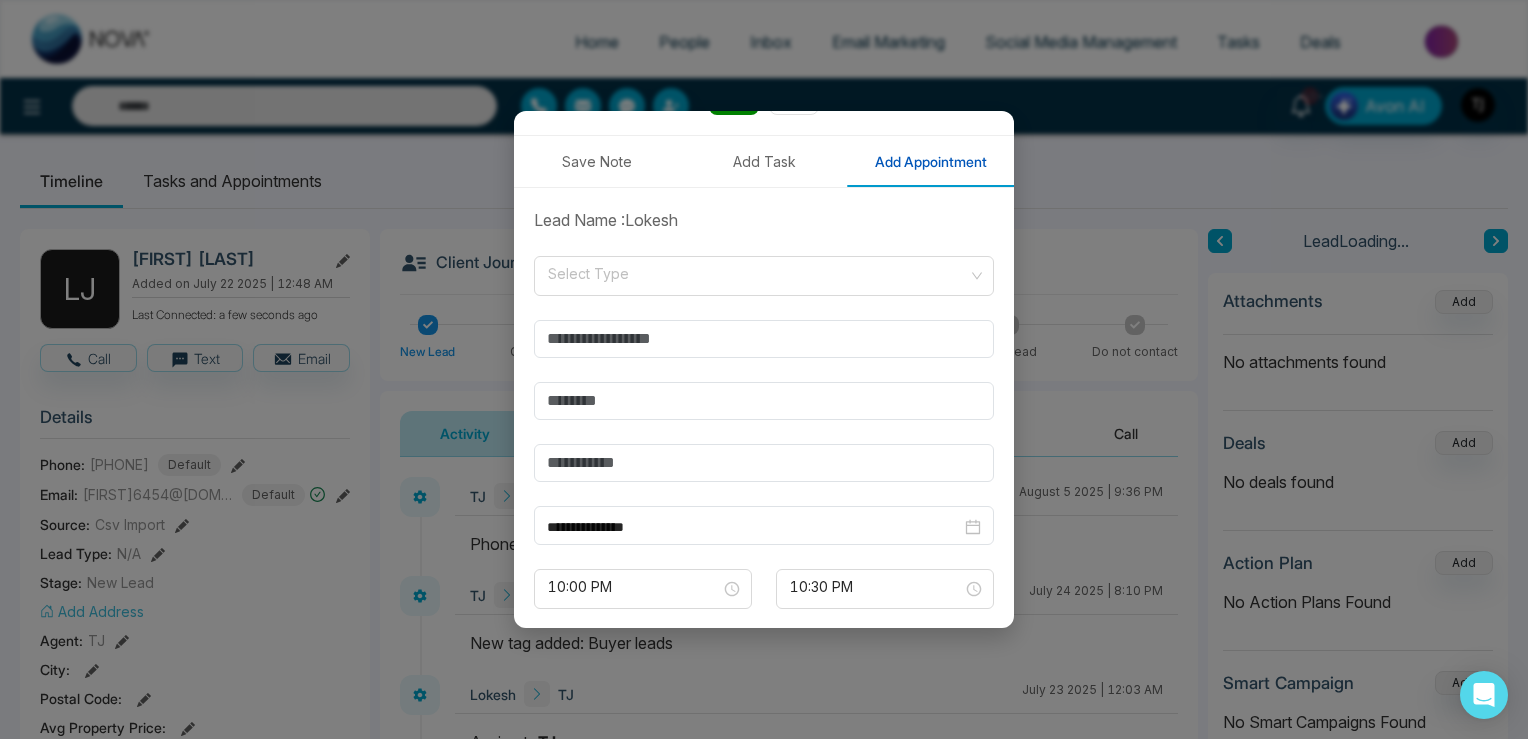 scroll, scrollTop: 345, scrollLeft: 0, axis: vertical 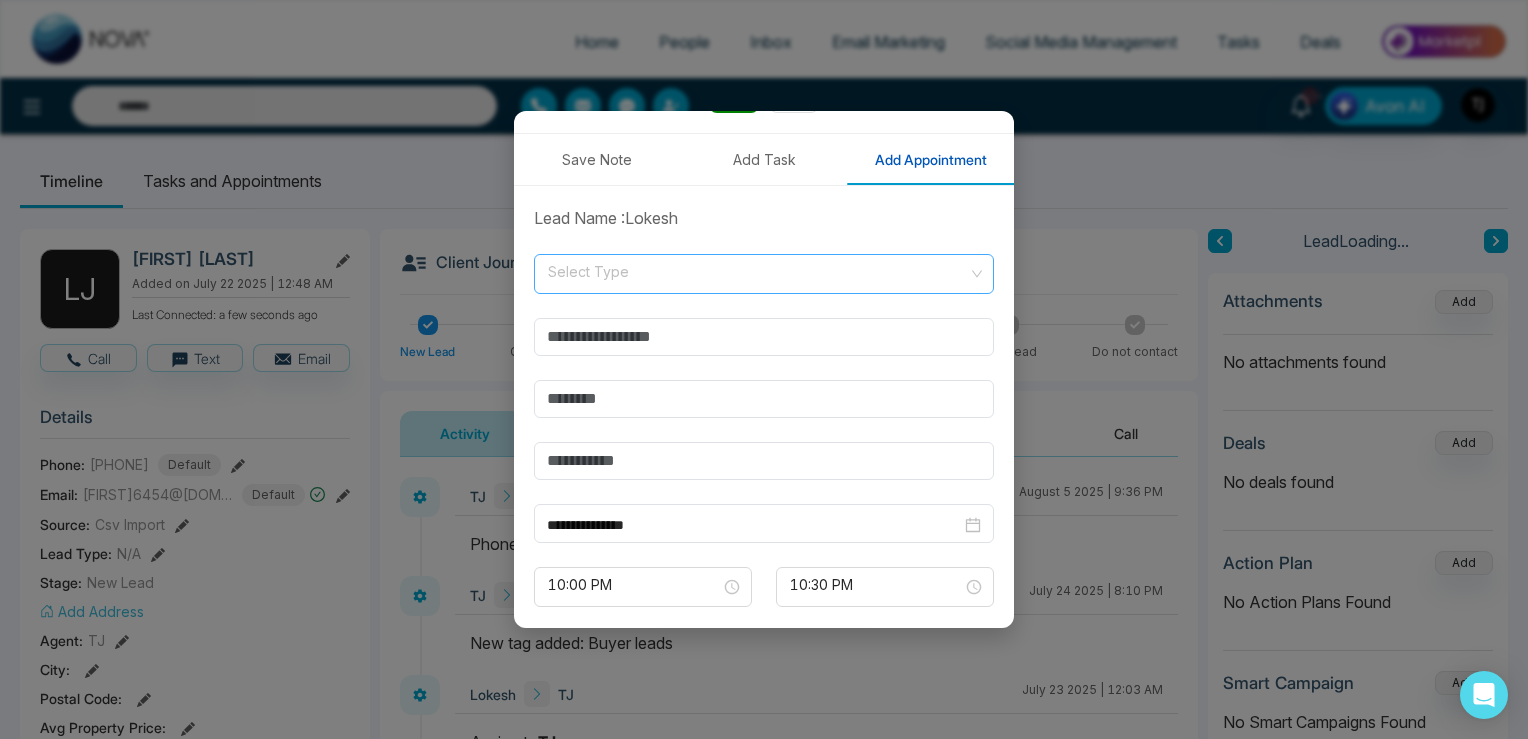 click at bounding box center [757, 270] 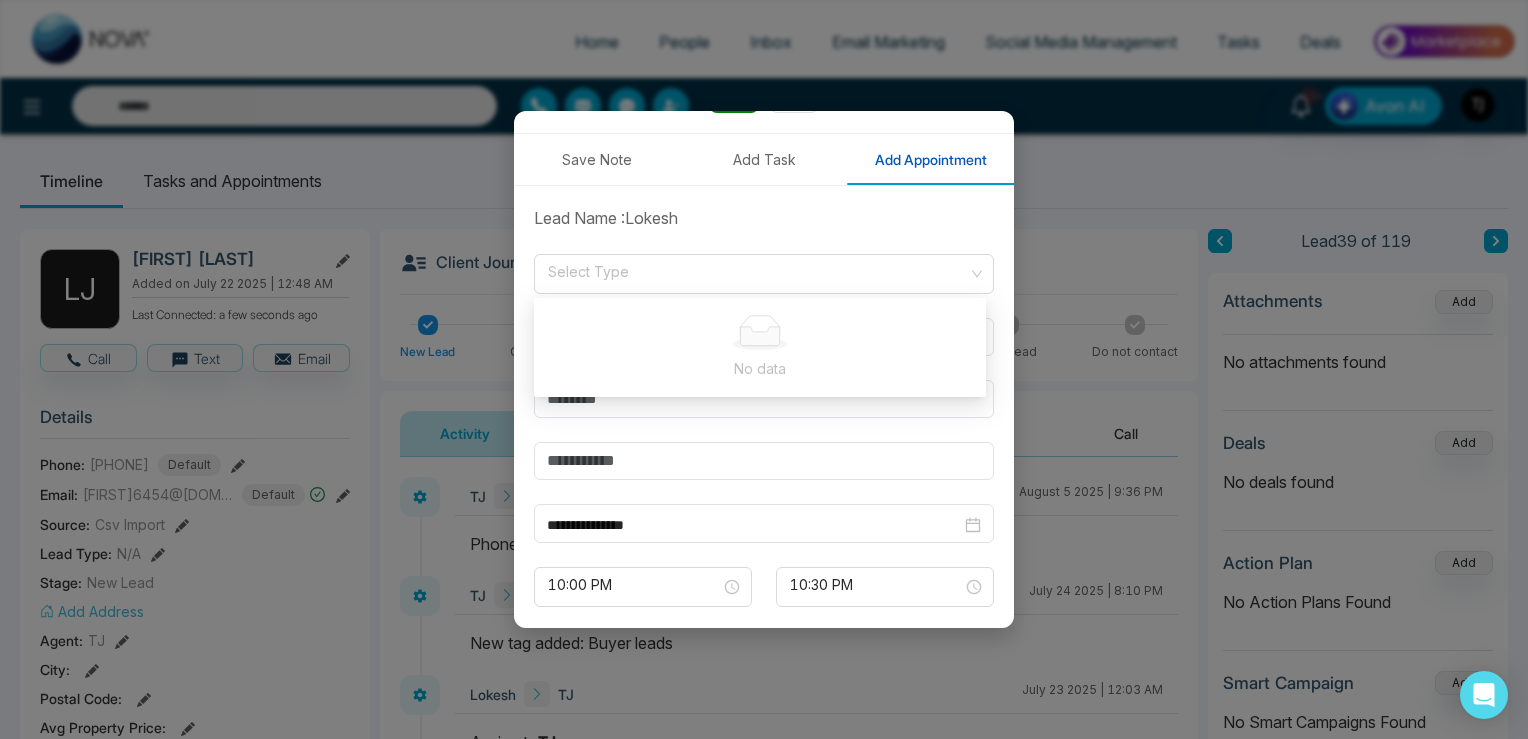 click on "Lead Name : [FIRST]" at bounding box center (764, 218) 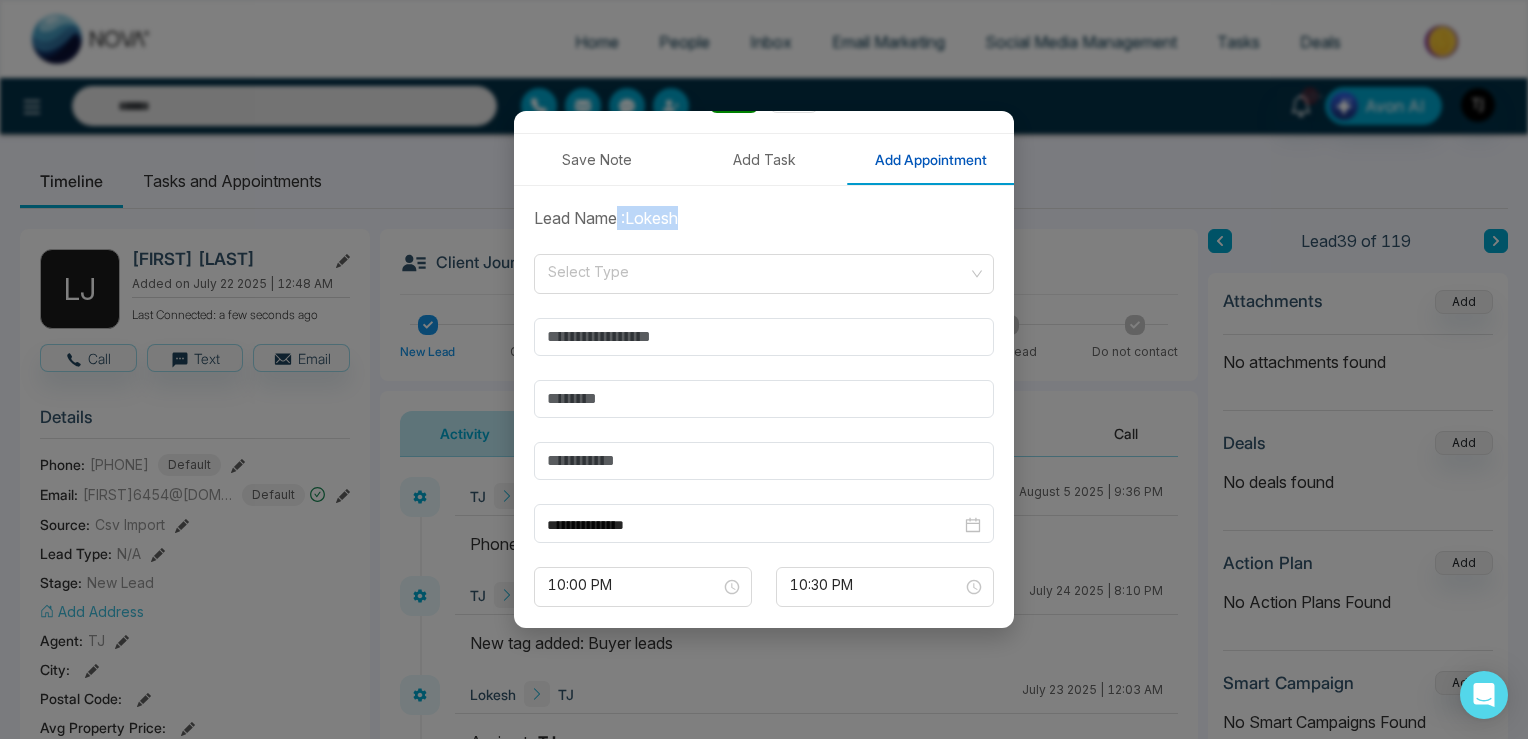 drag, startPoint x: 686, startPoint y: 223, endPoint x: 615, endPoint y: 222, distance: 71.00704 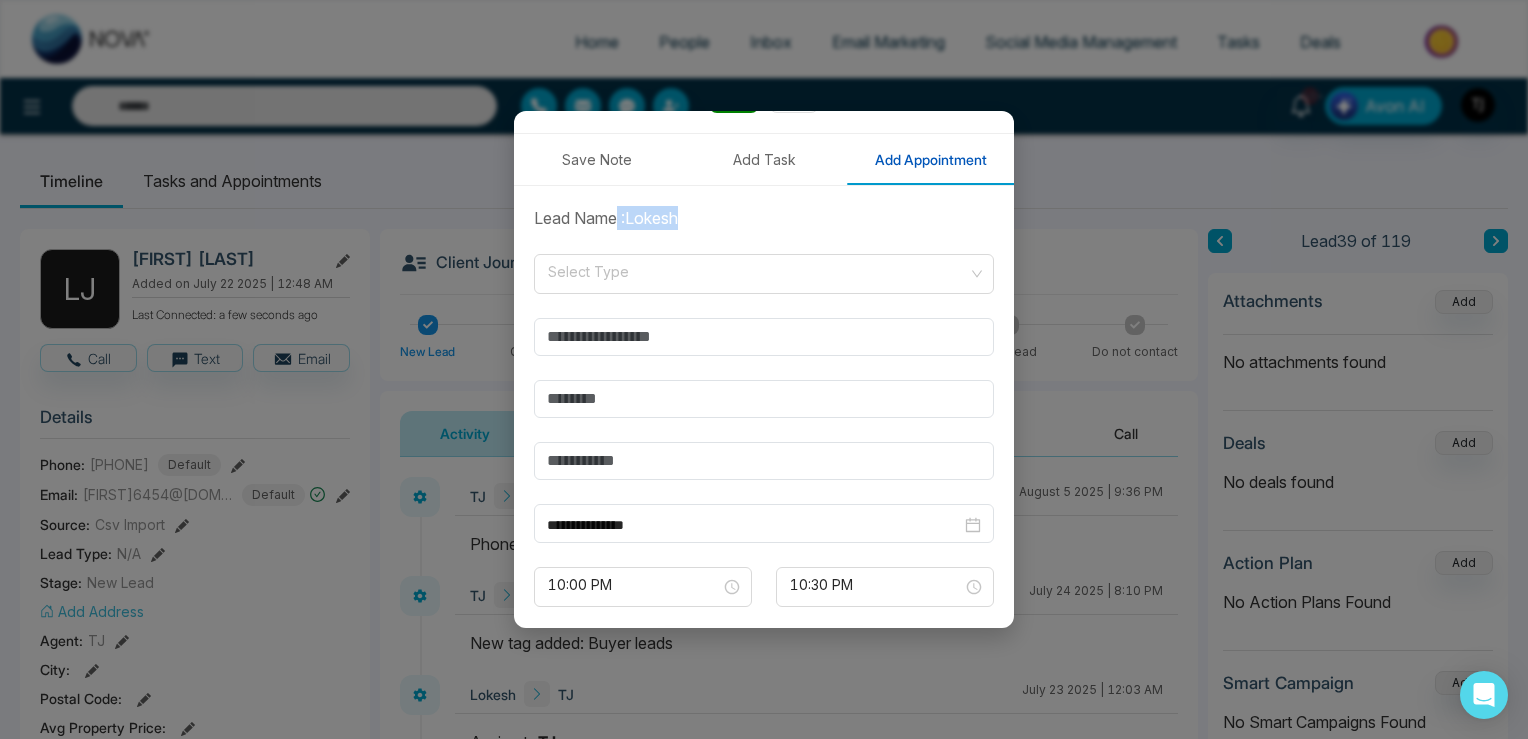 click on "Lead Name : [FIRST]" at bounding box center (764, 218) 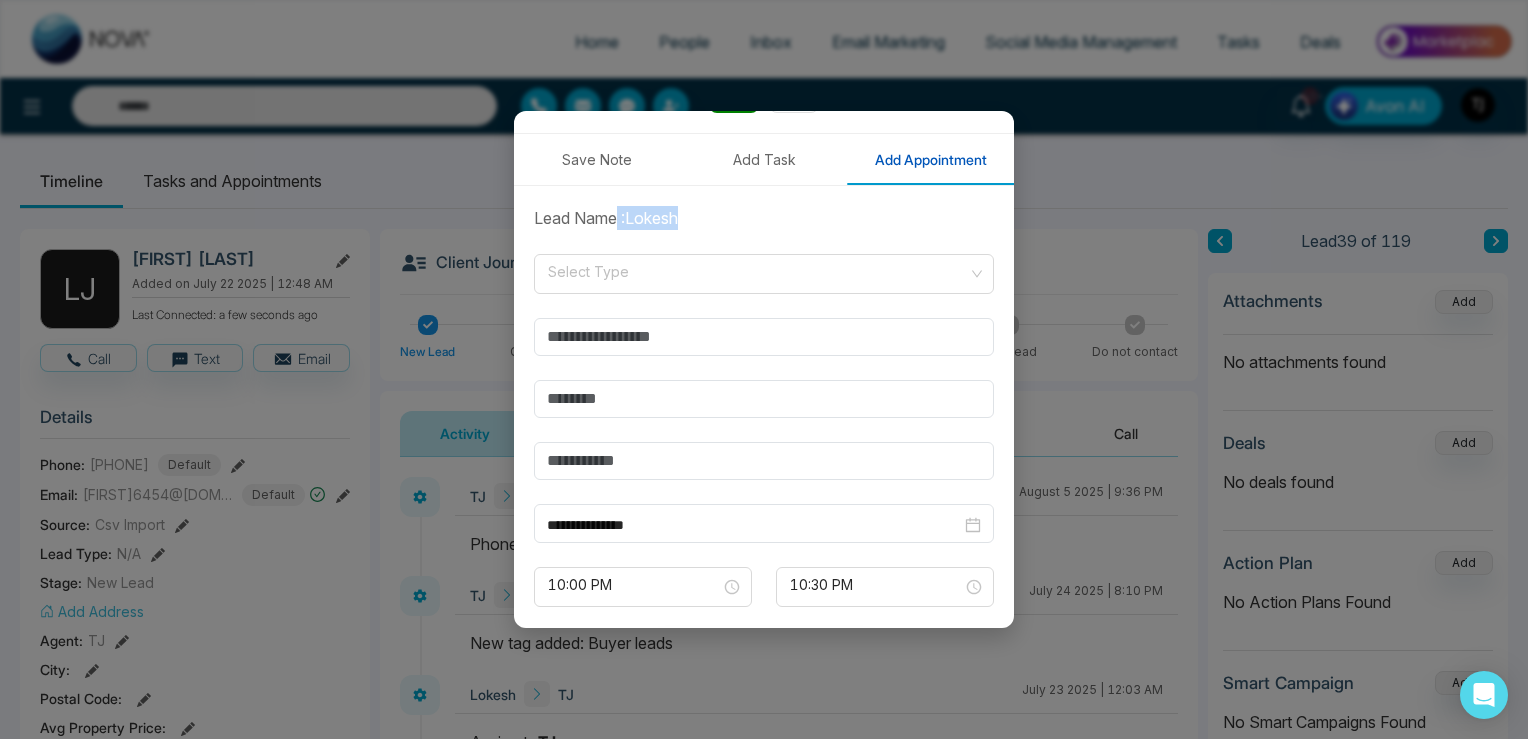 click on "Lead Name : [FIRST]" at bounding box center (764, 218) 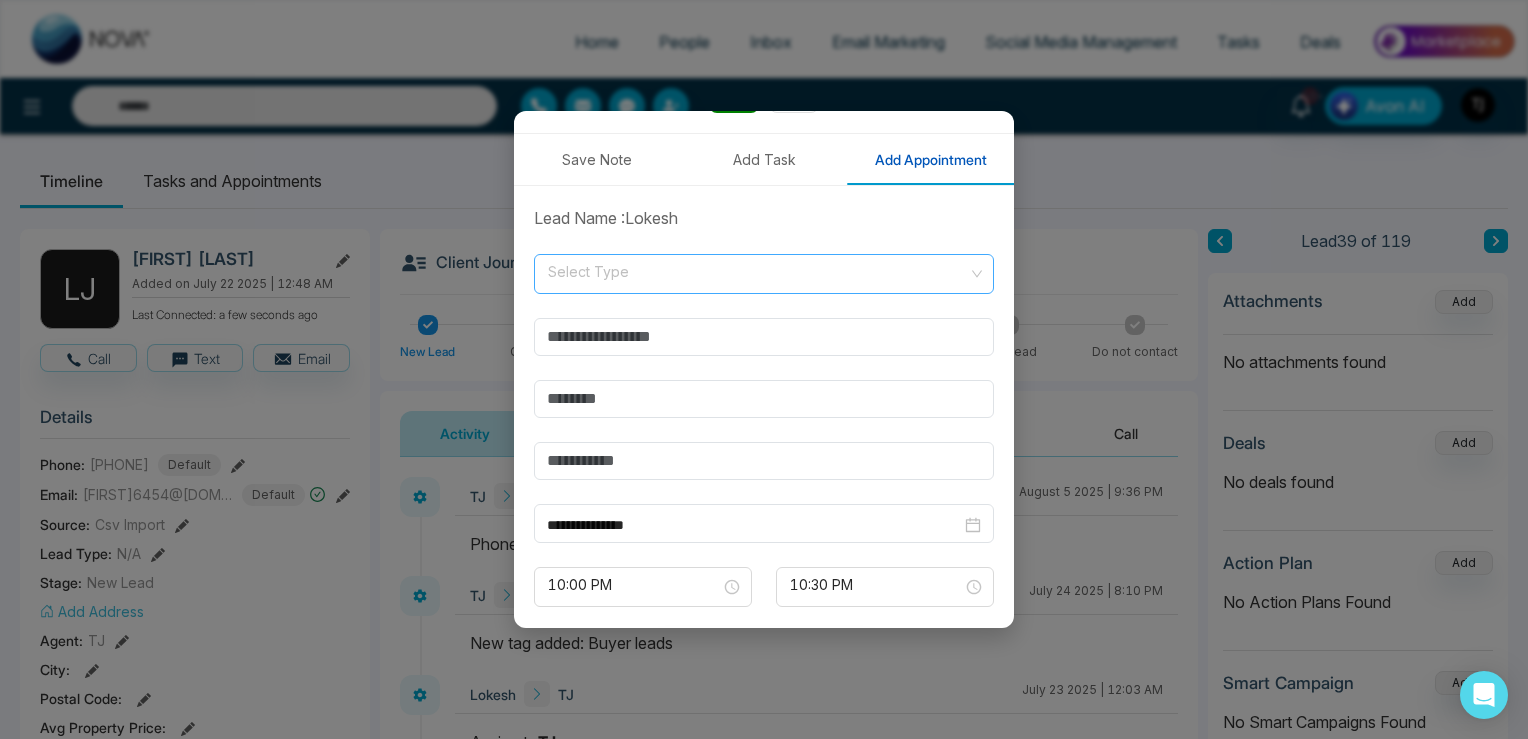 click on "Select Type" at bounding box center [764, 274] 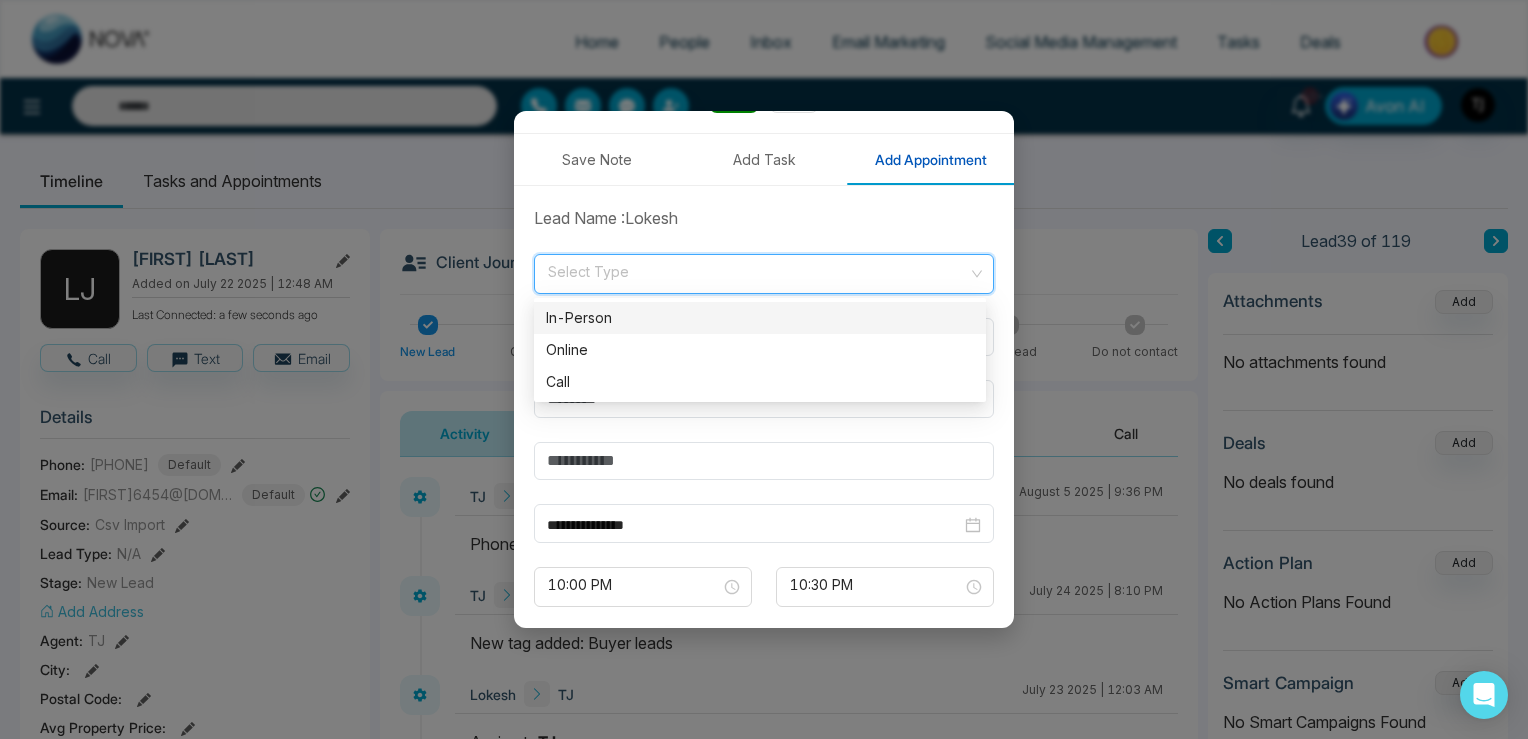 scroll, scrollTop: 0, scrollLeft: 0, axis: both 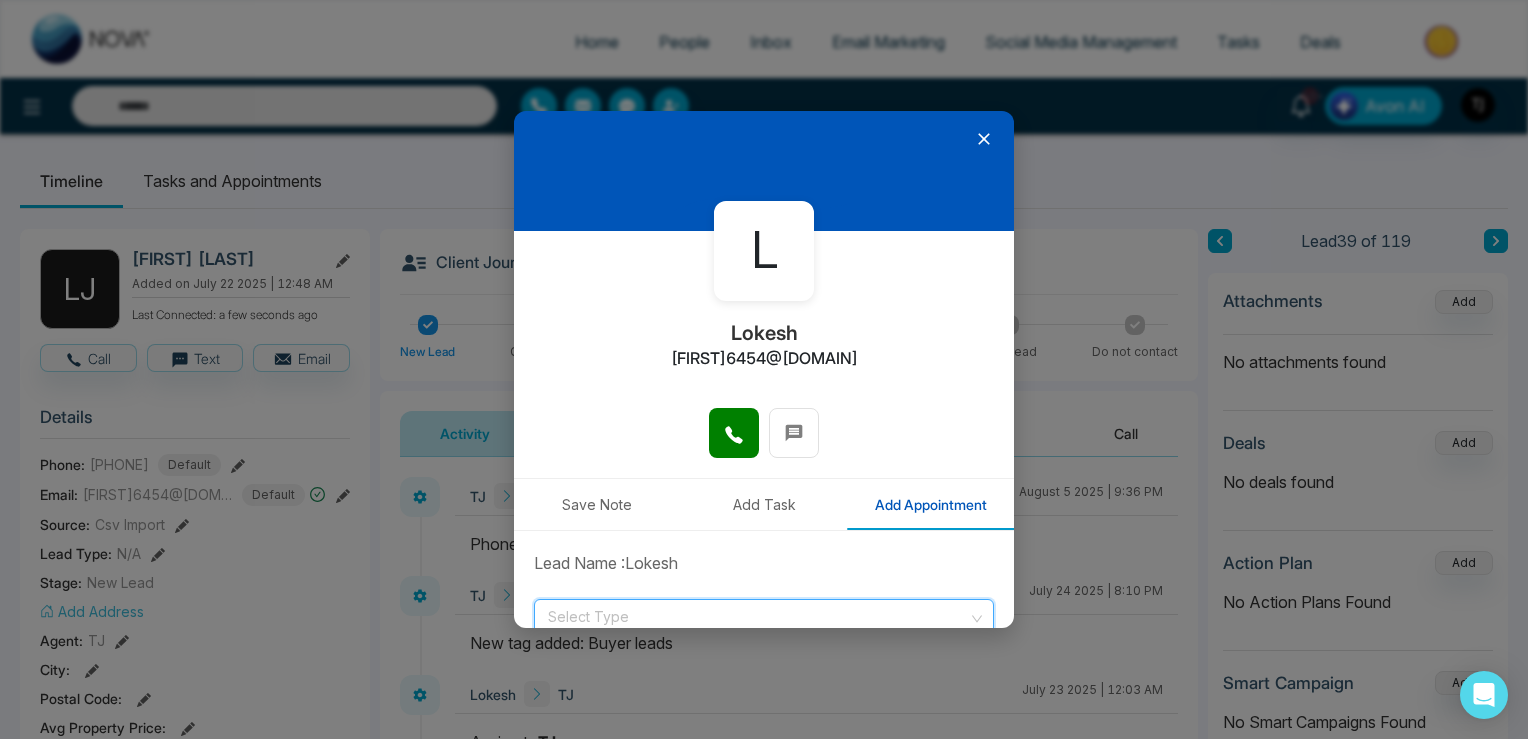 click 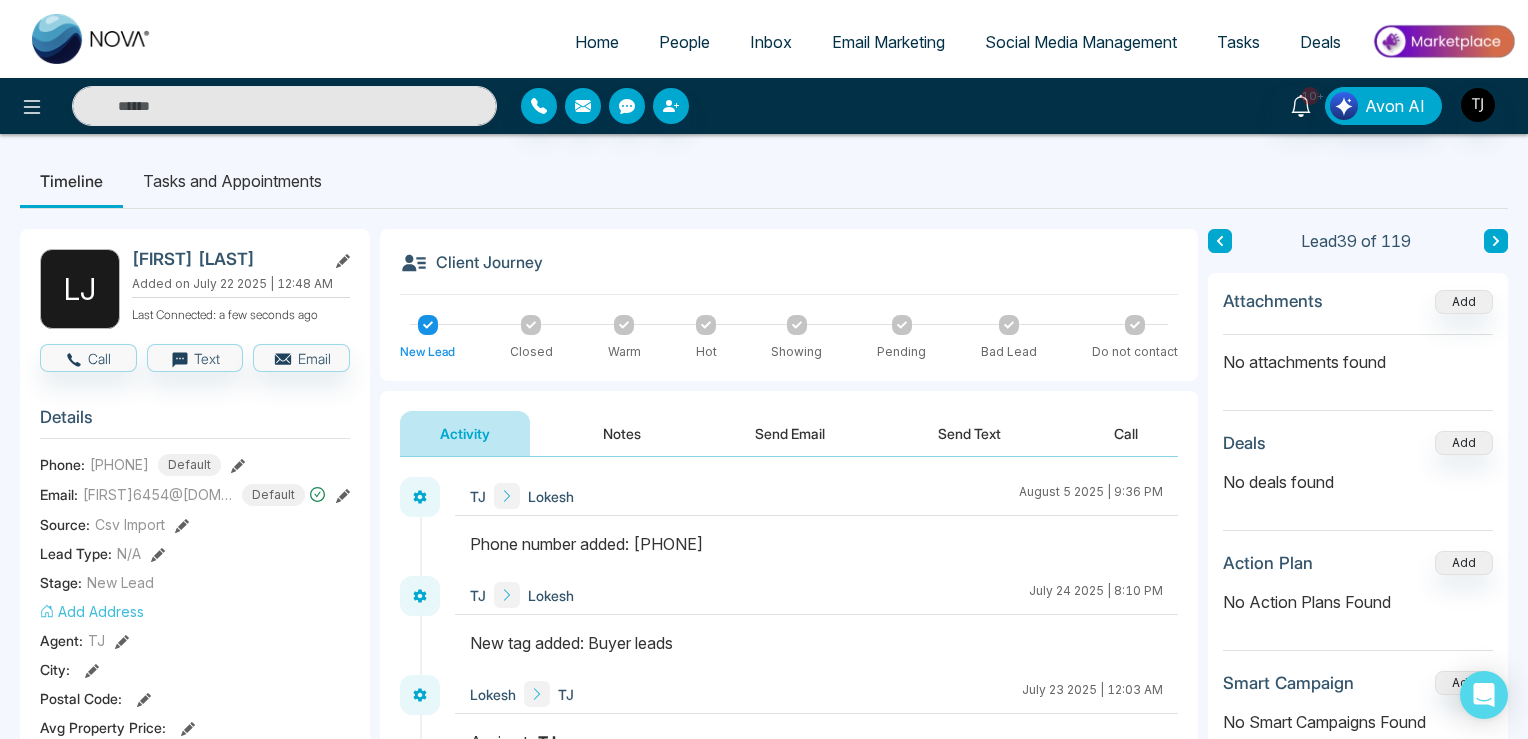 click on "Tasks and Appointments" at bounding box center (232, 181) 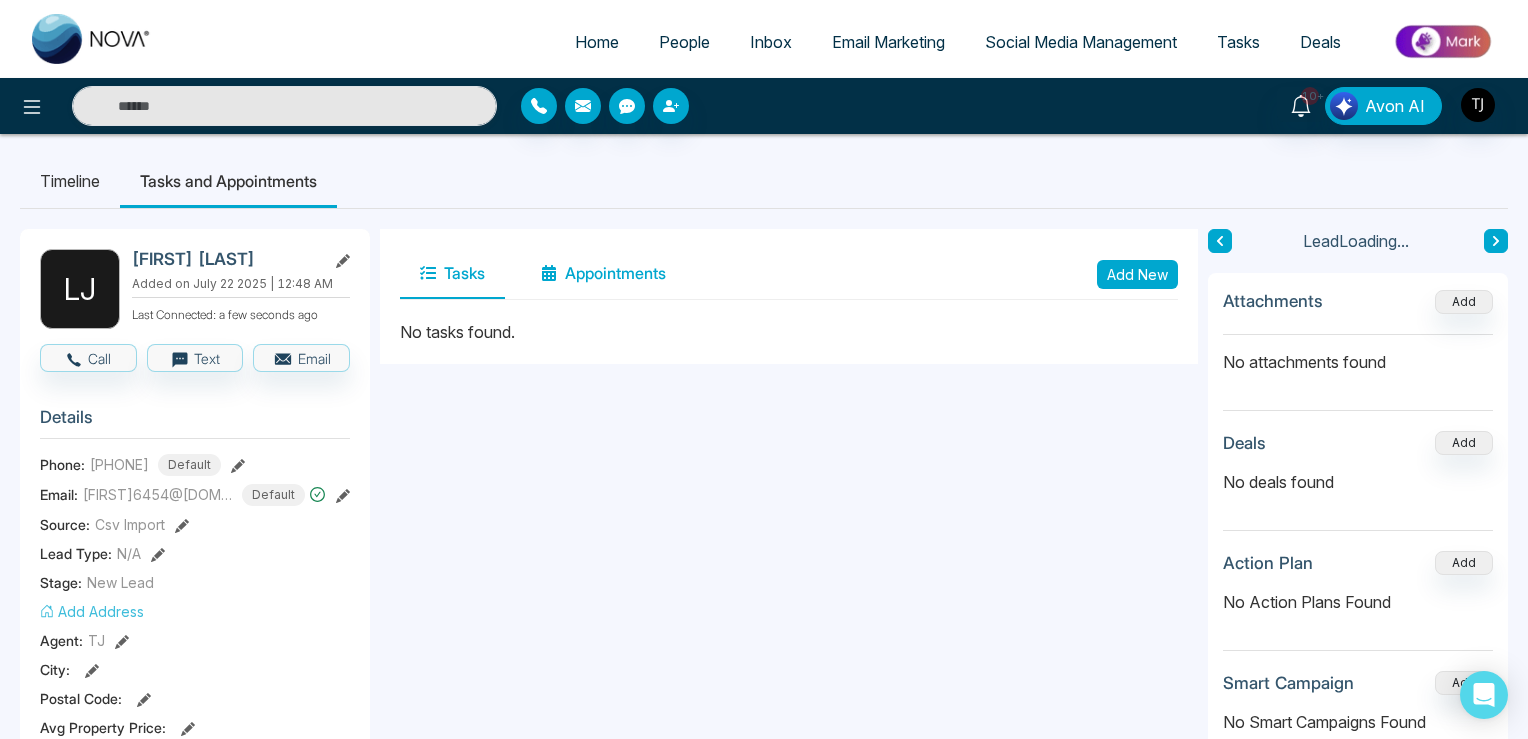 click on "Appointments" at bounding box center [603, 274] 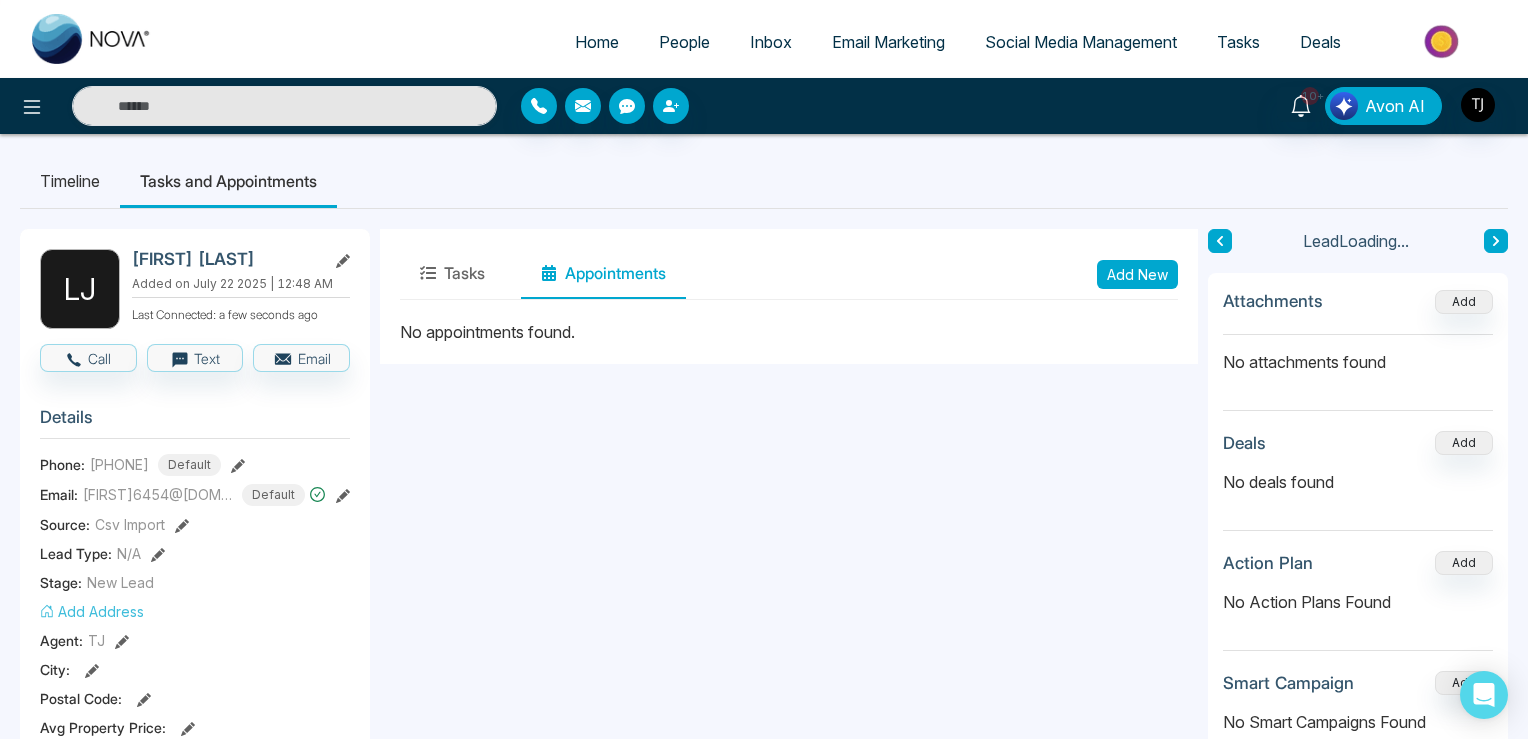 click on "Add New" at bounding box center (1137, 274) 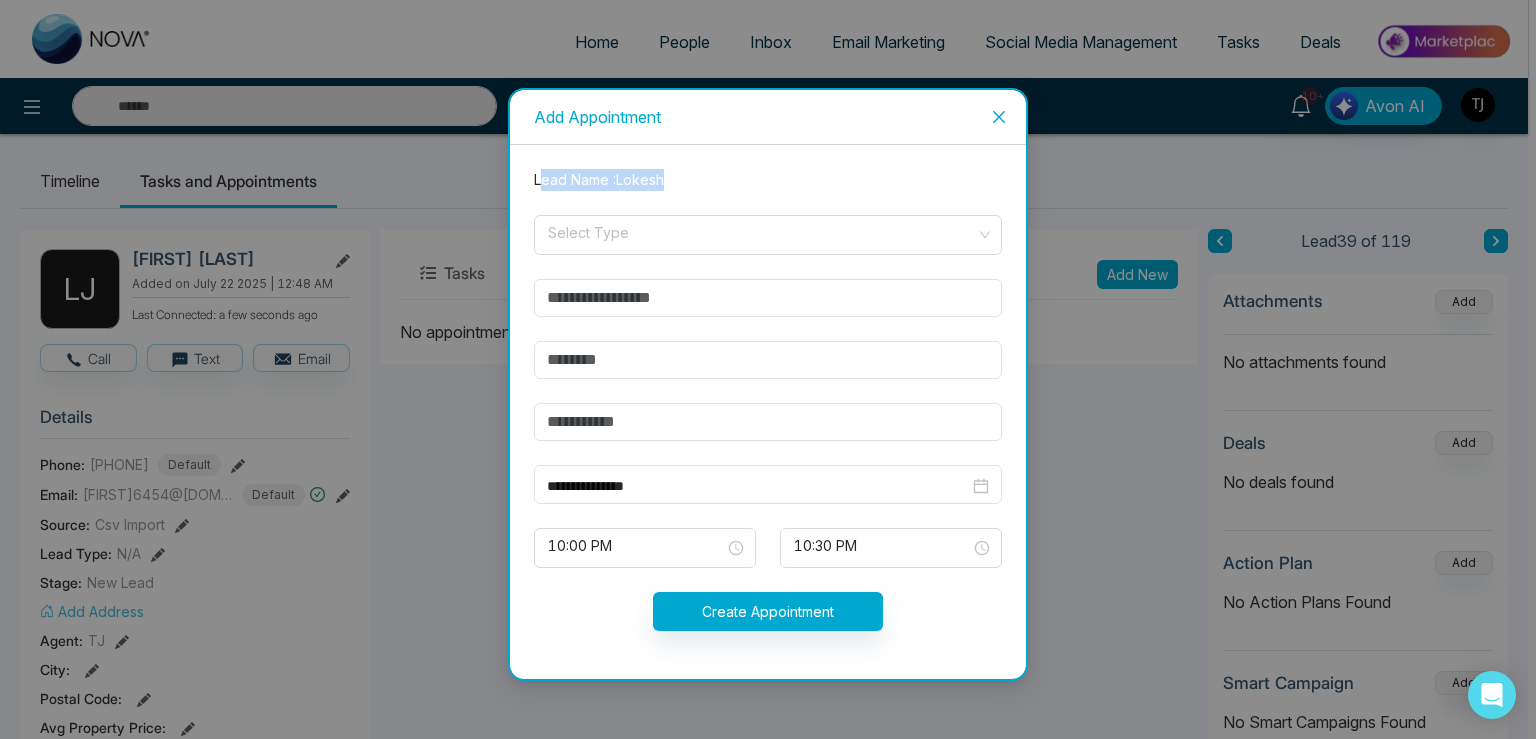 drag, startPoint x: 540, startPoint y: 179, endPoint x: 799, endPoint y: 147, distance: 260.96936 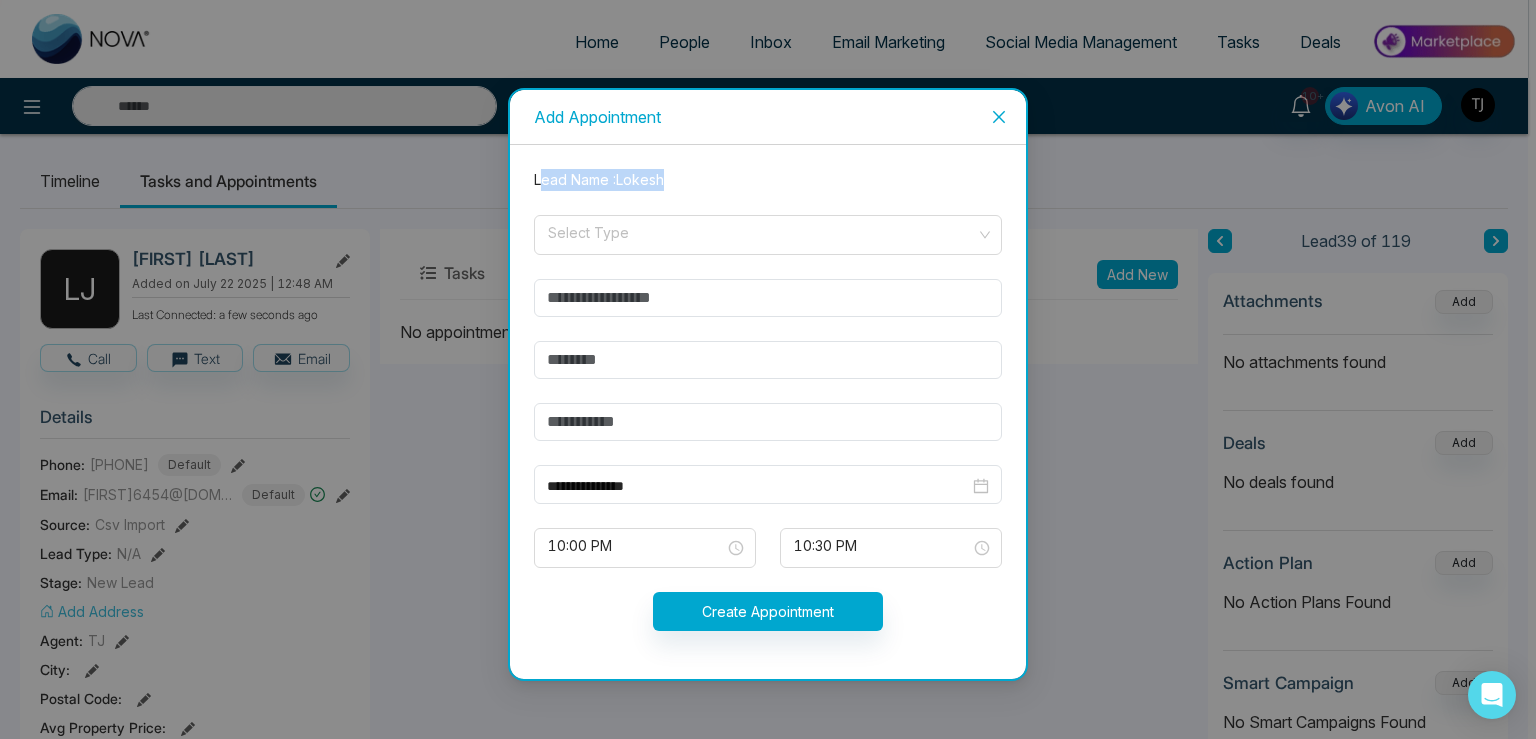 click on "Lead Name : [FIRST]" at bounding box center (768, 180) 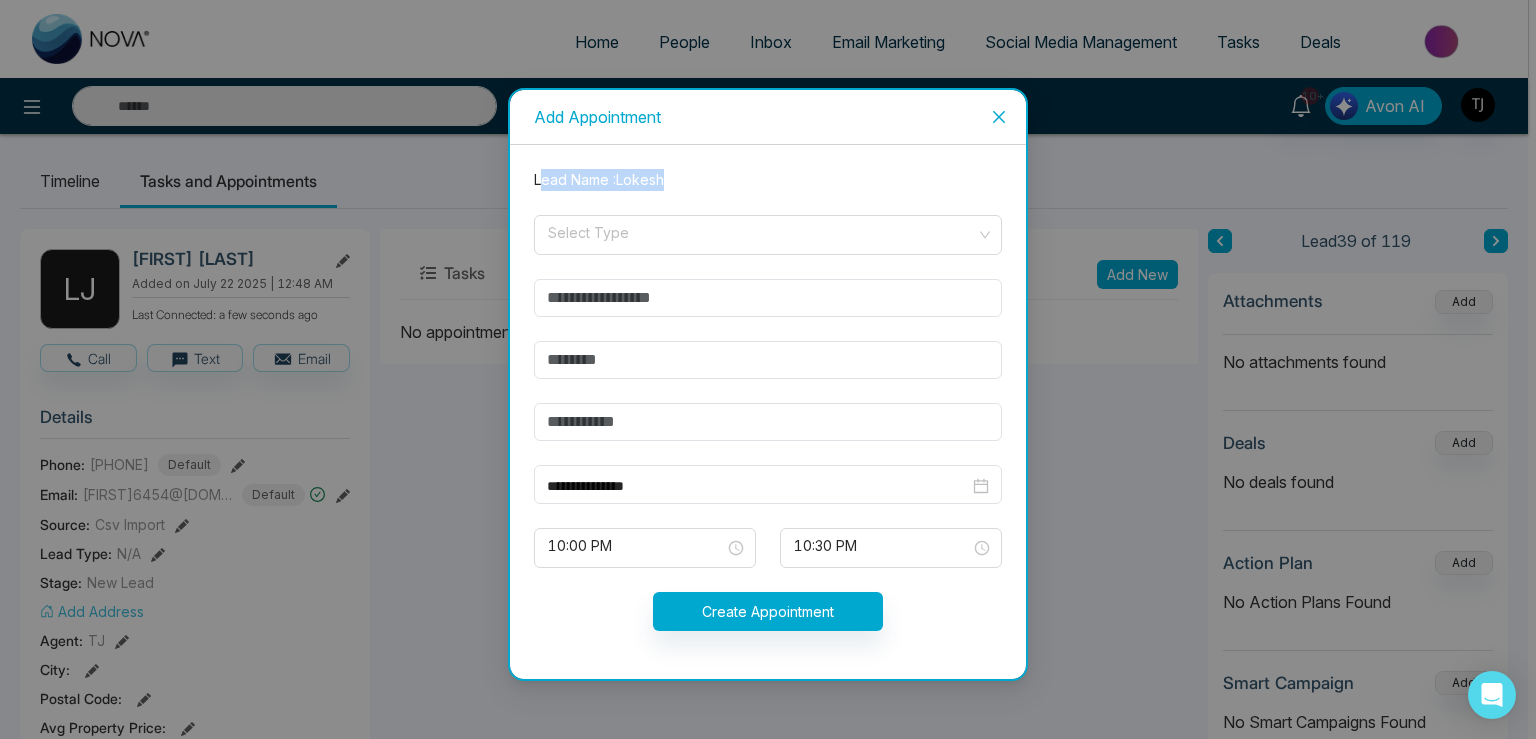 click 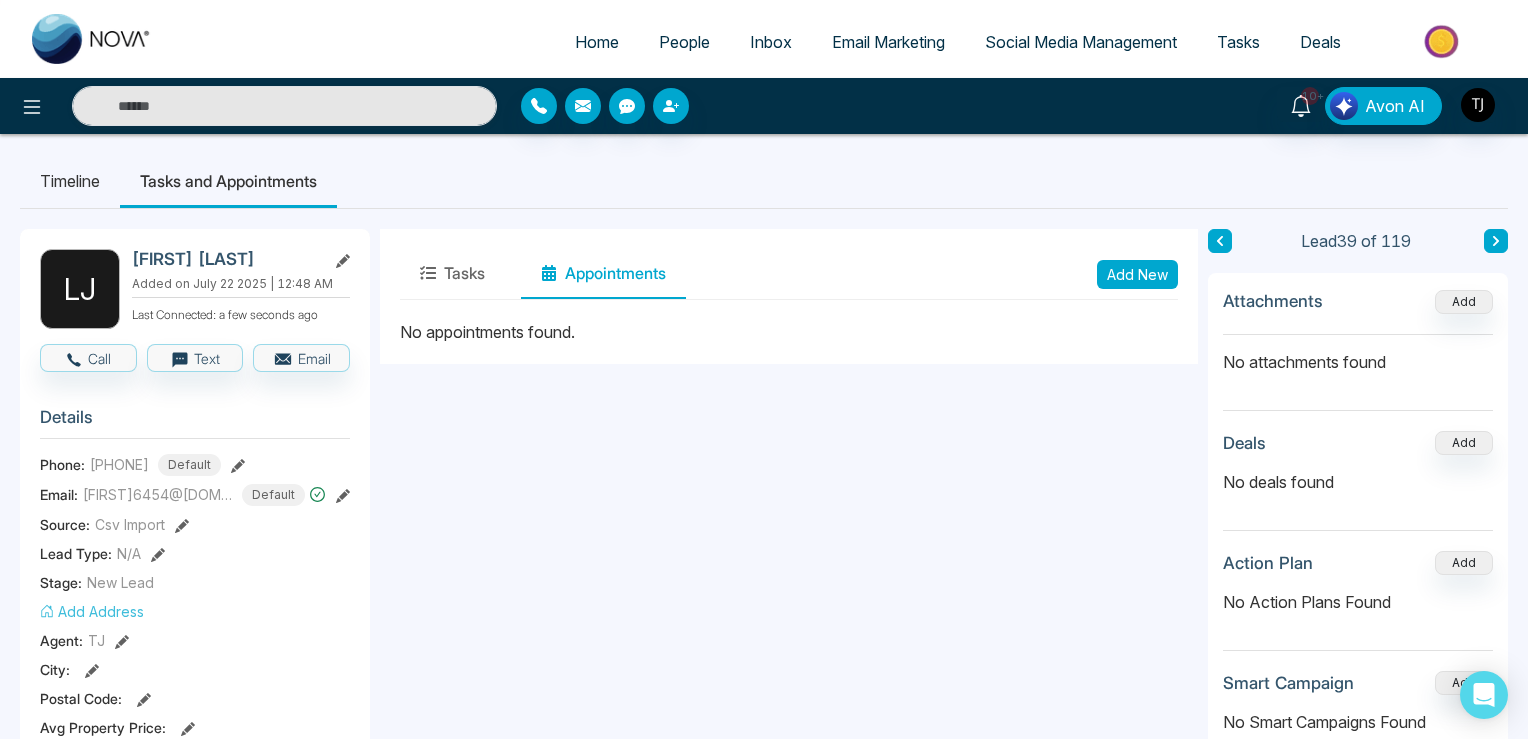 click on "Tasks" at bounding box center (1238, 42) 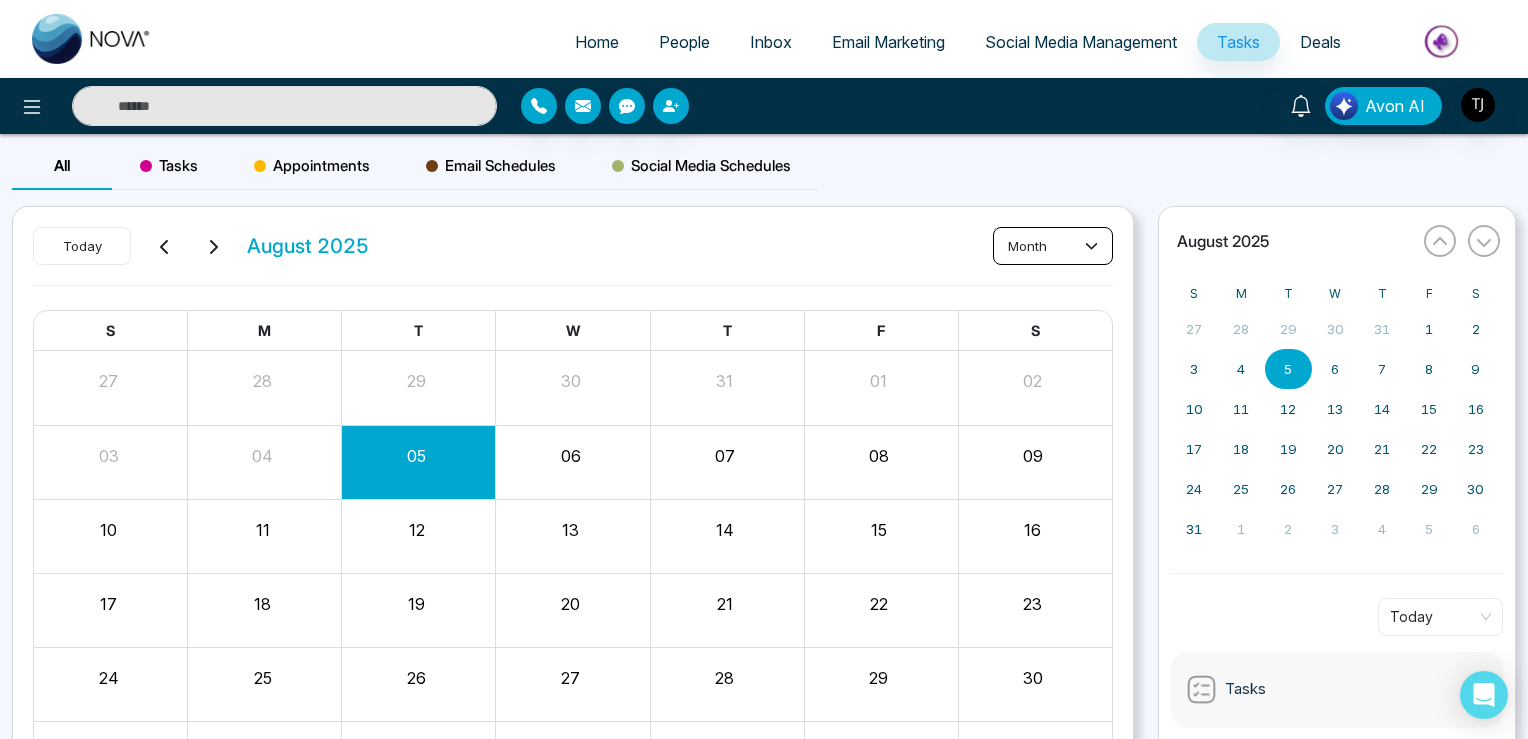 click on "month" at bounding box center (1053, 246) 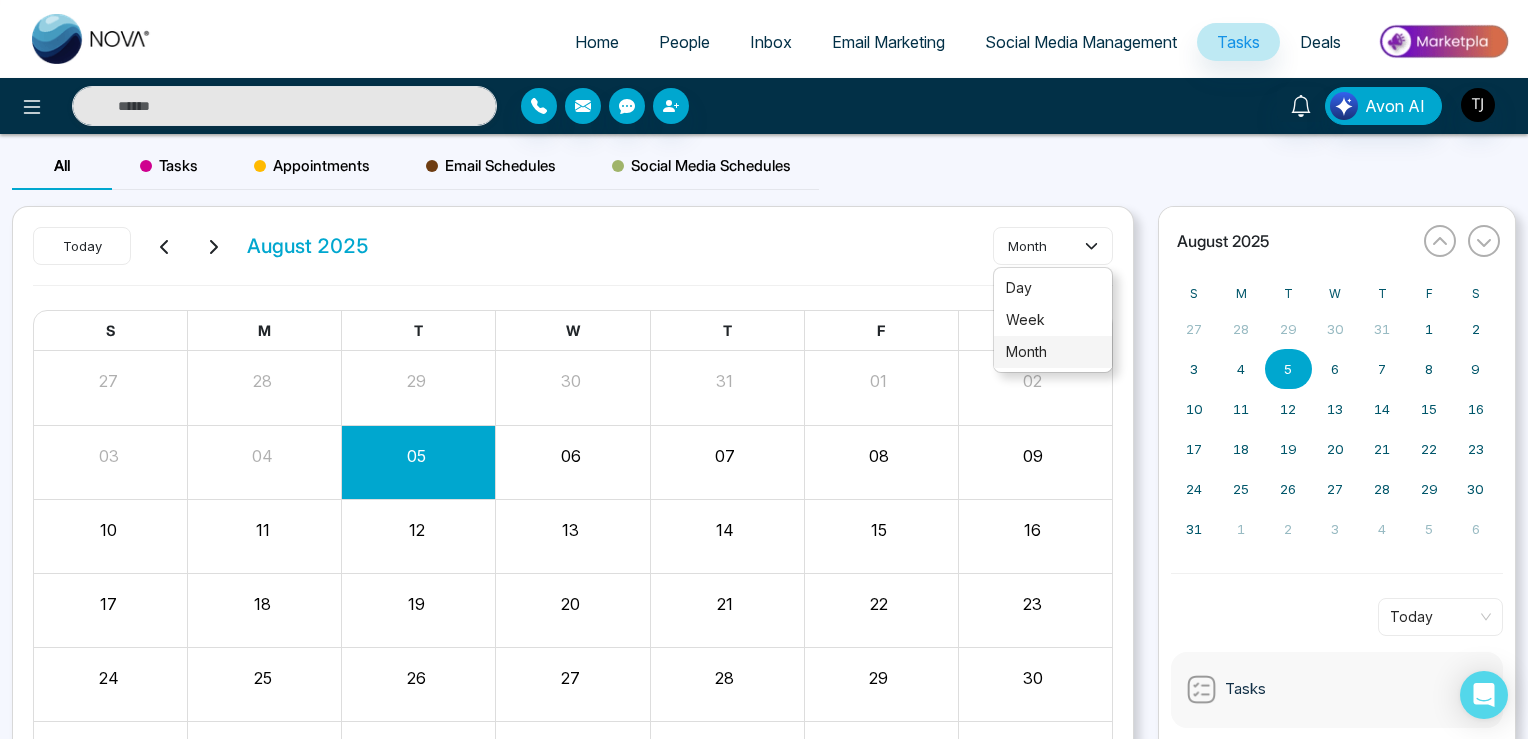 click on "month" at bounding box center (1053, 352) 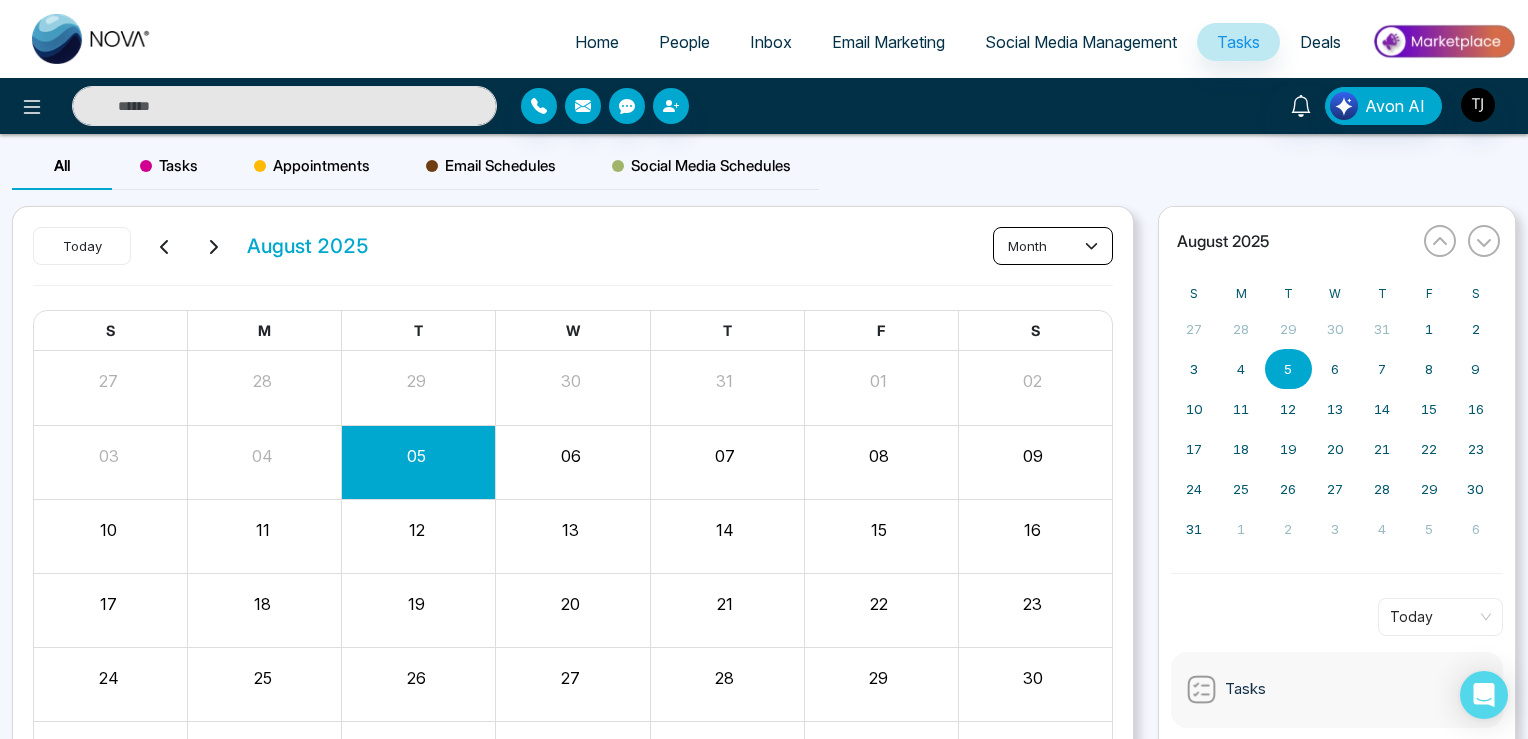 click on "month" at bounding box center [1053, 246] 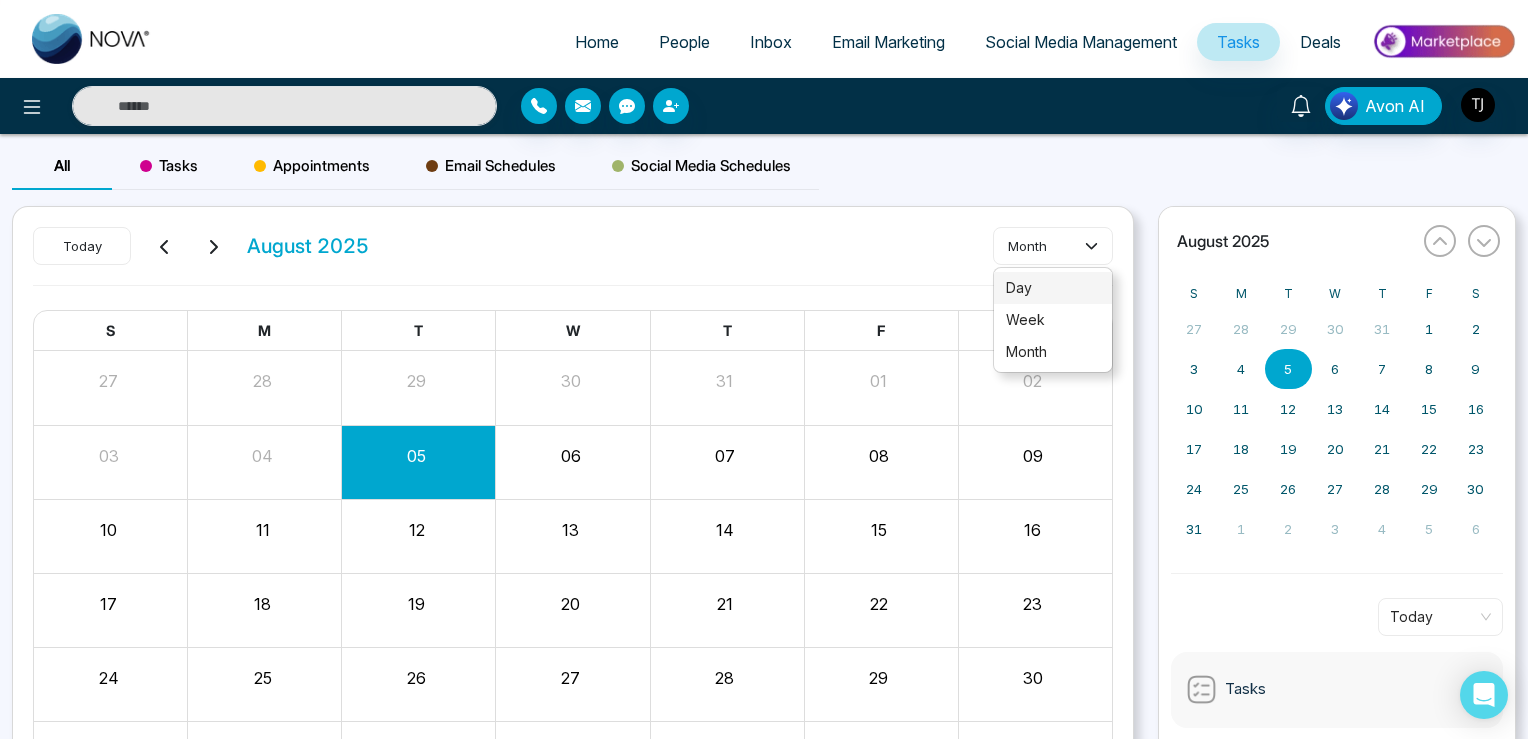 click on "day" at bounding box center [1053, 288] 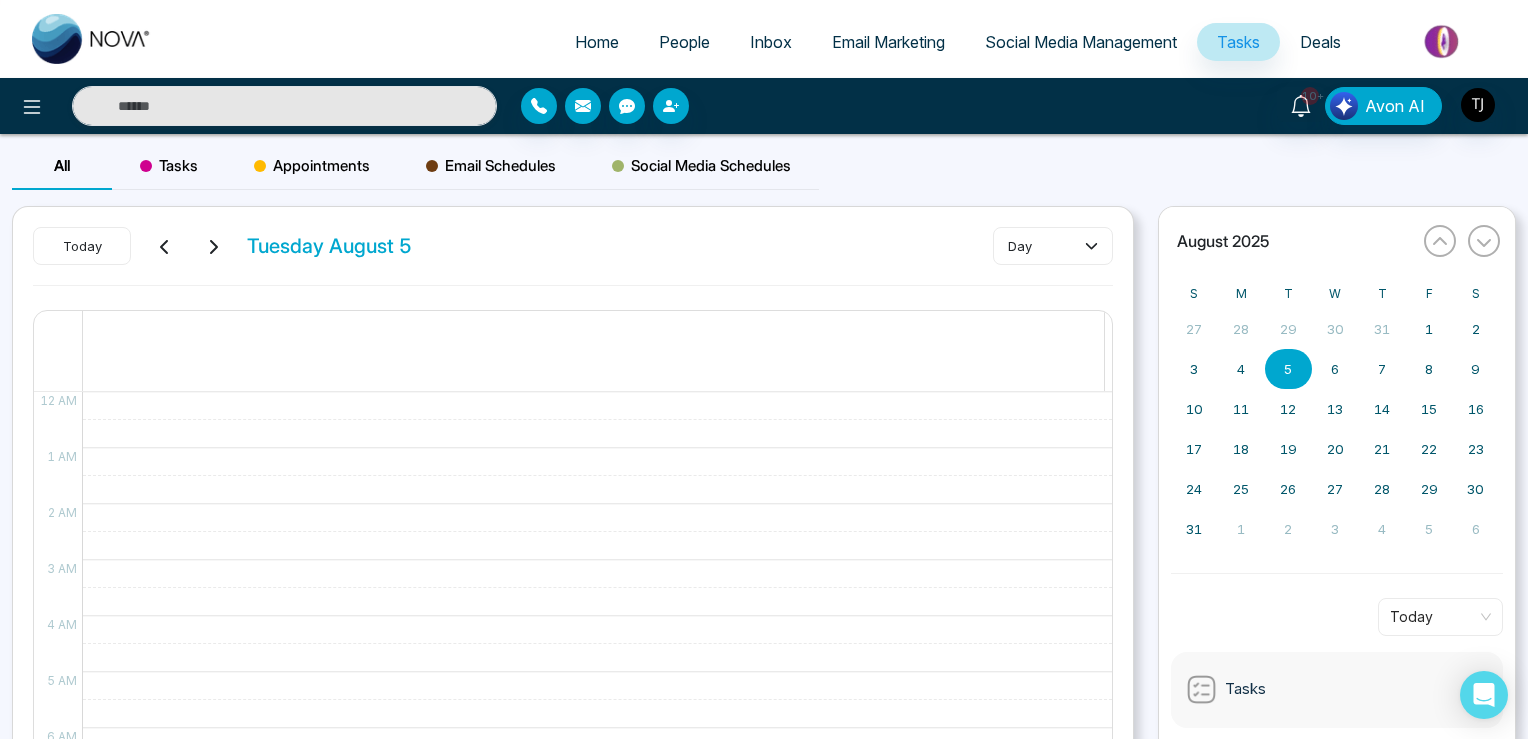 click at bounding box center [592, 1064] 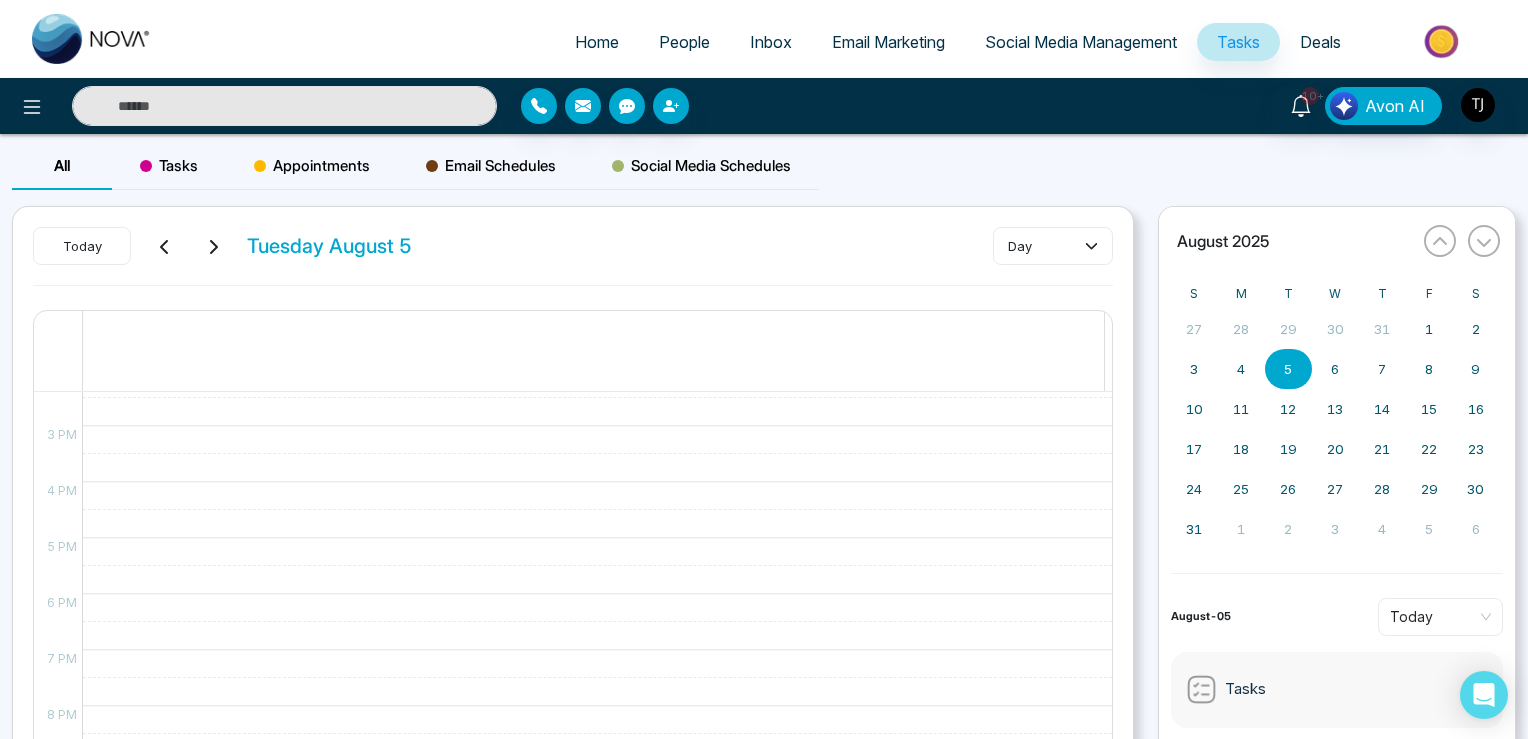 scroll, scrollTop: 833, scrollLeft: 0, axis: vertical 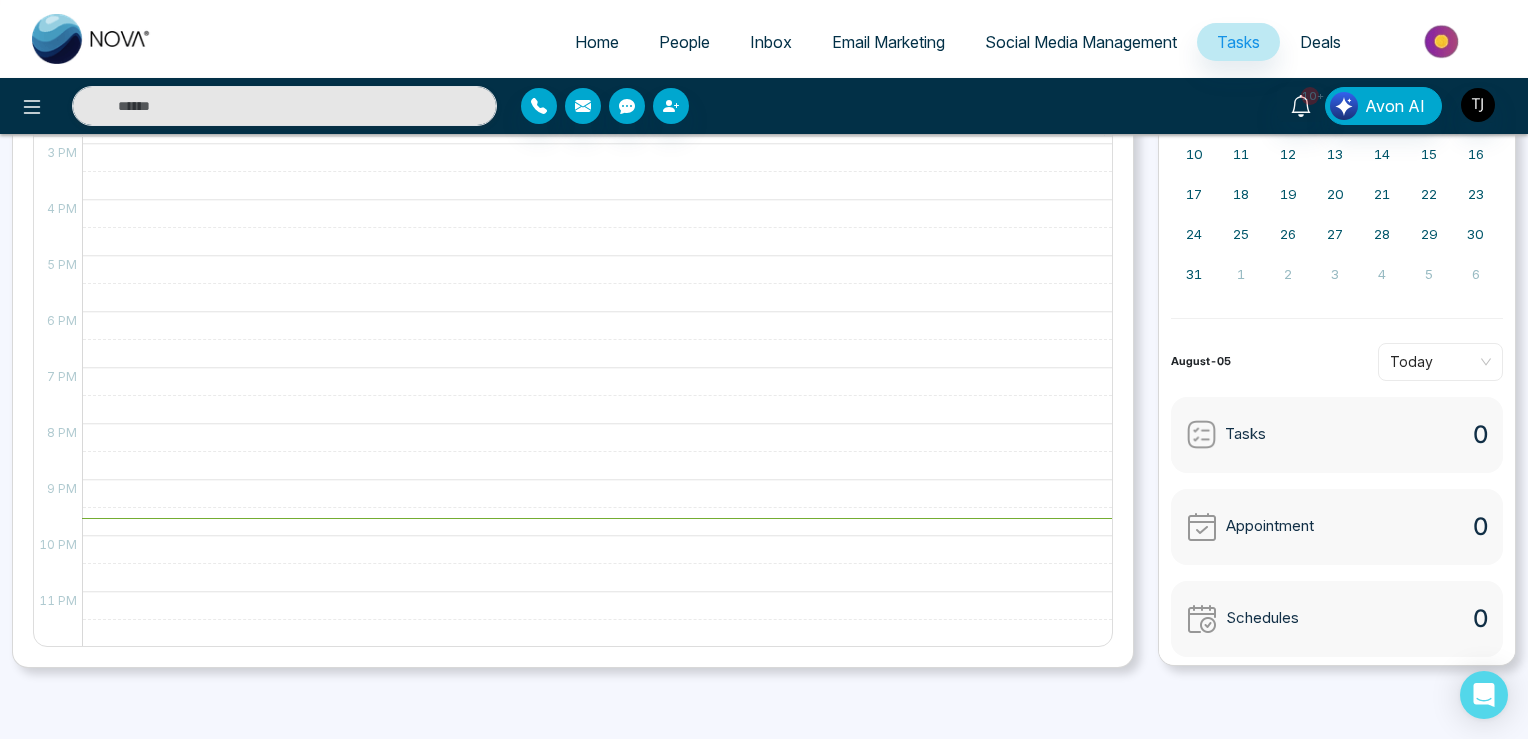 click at bounding box center [592, -24] 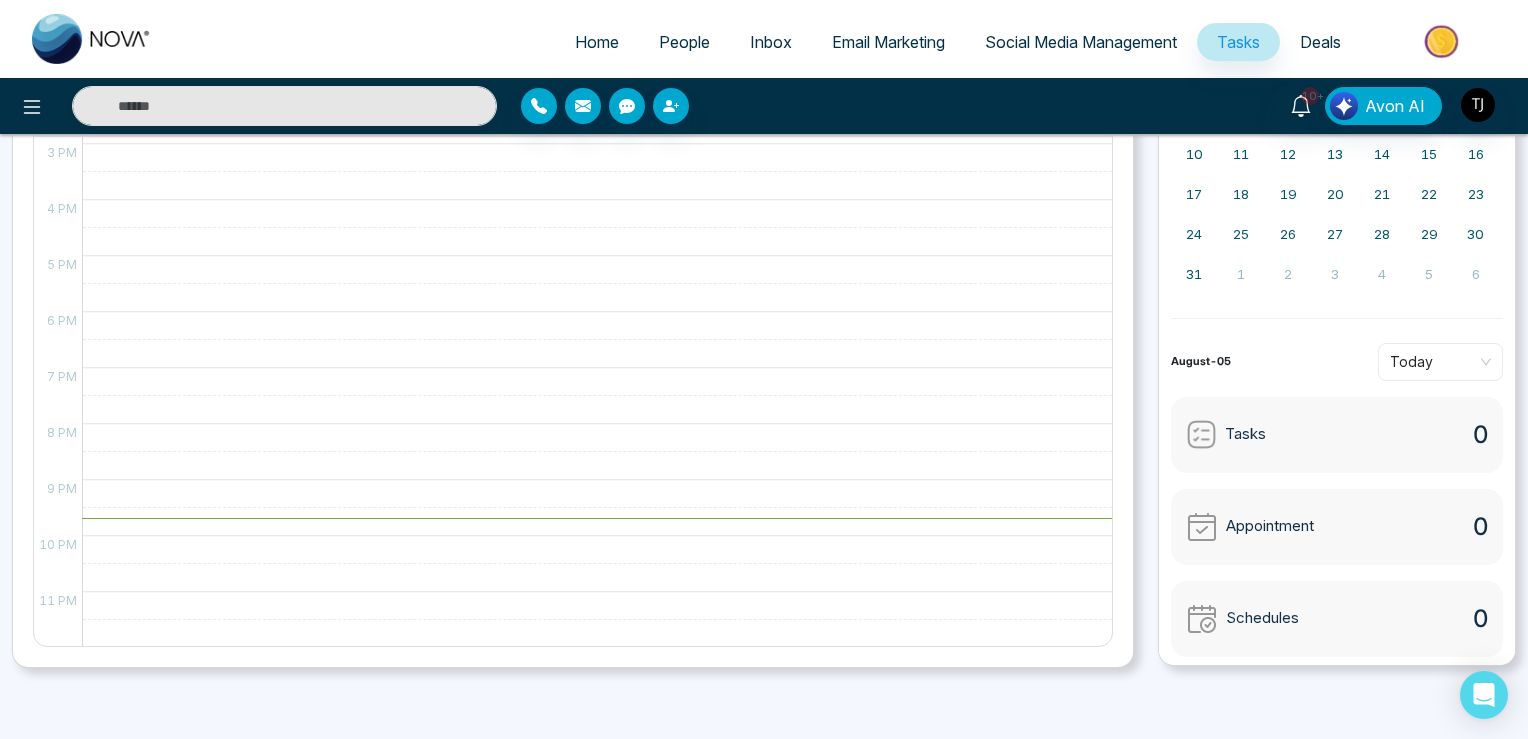 click at bounding box center (592, -24) 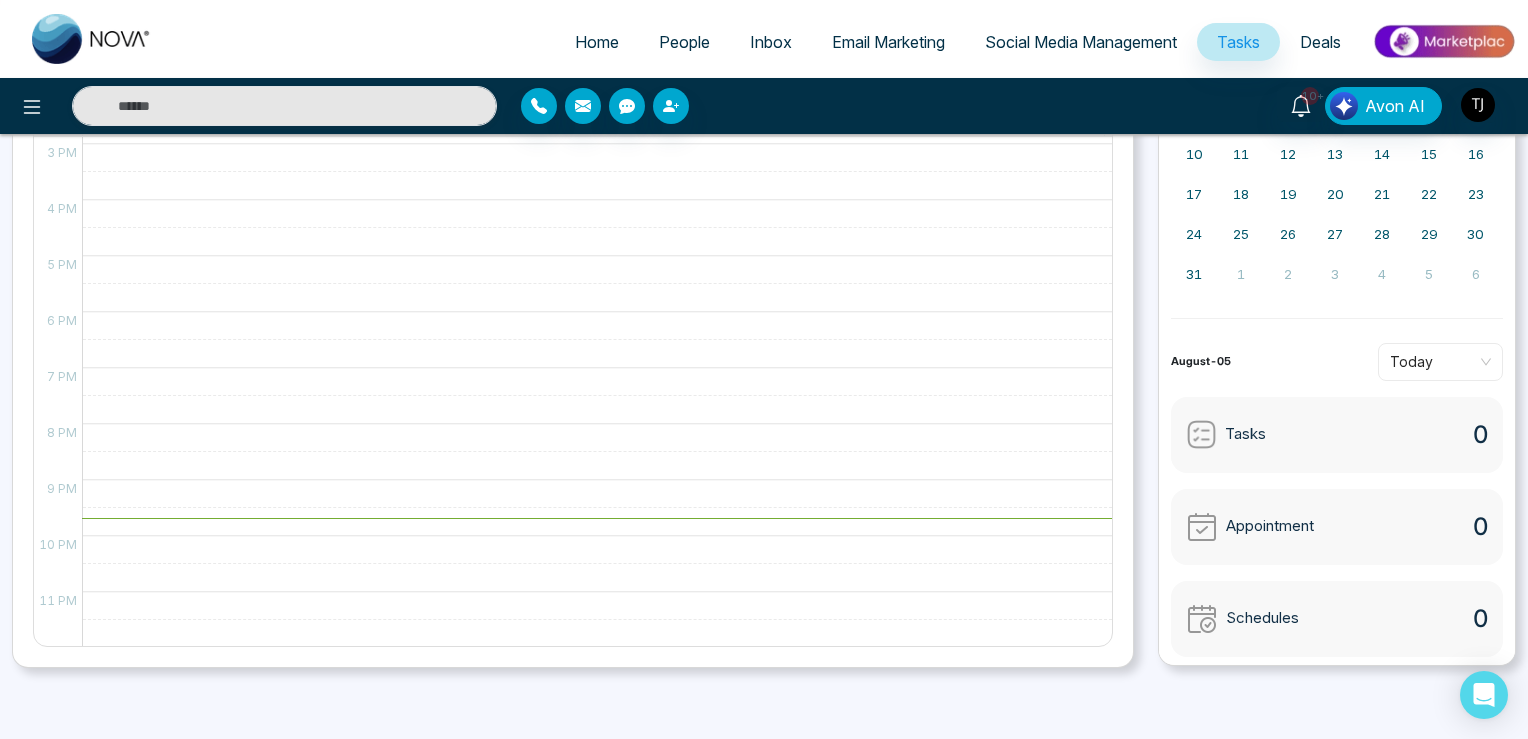 click at bounding box center [592, -24] 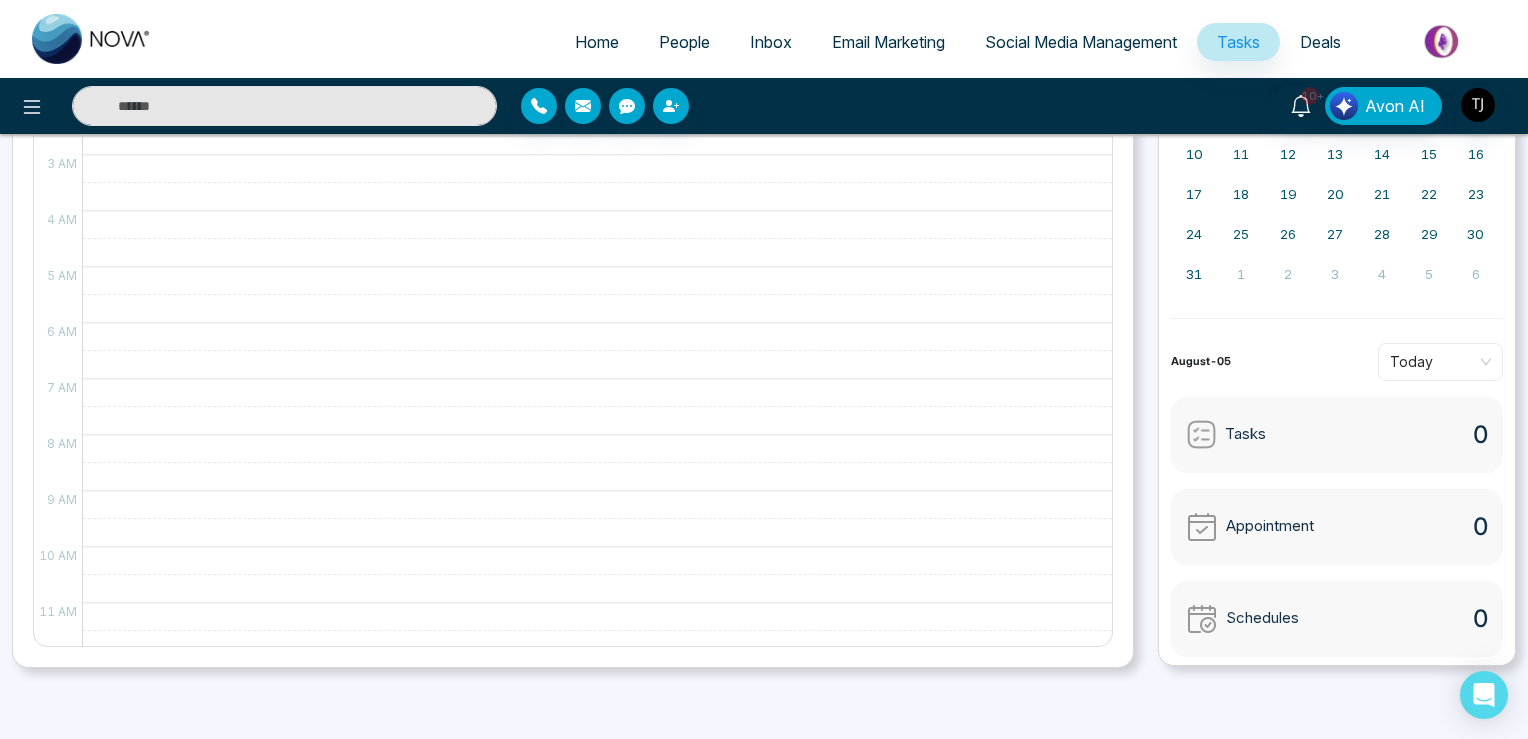 scroll, scrollTop: 0, scrollLeft: 0, axis: both 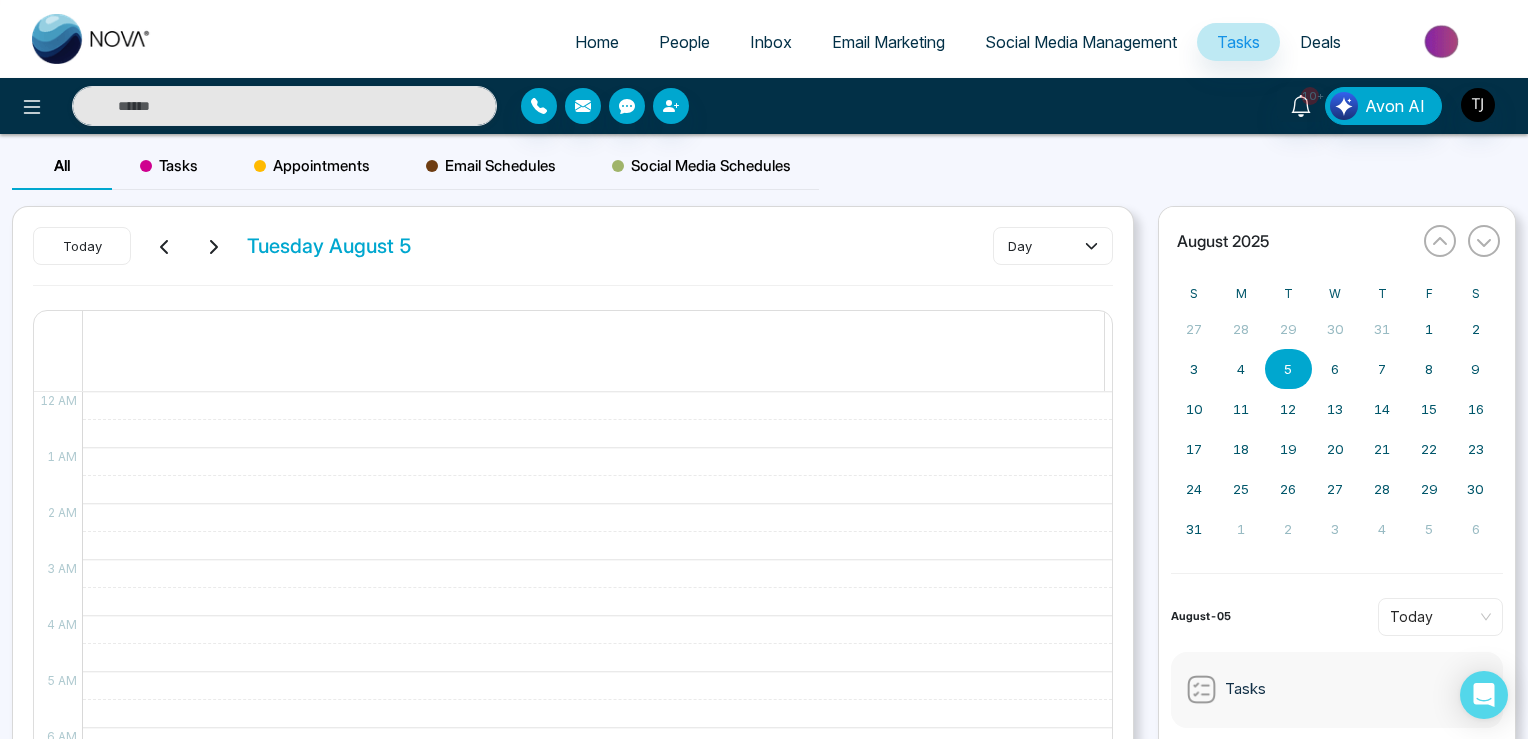 click on "Appointments" at bounding box center (312, 166) 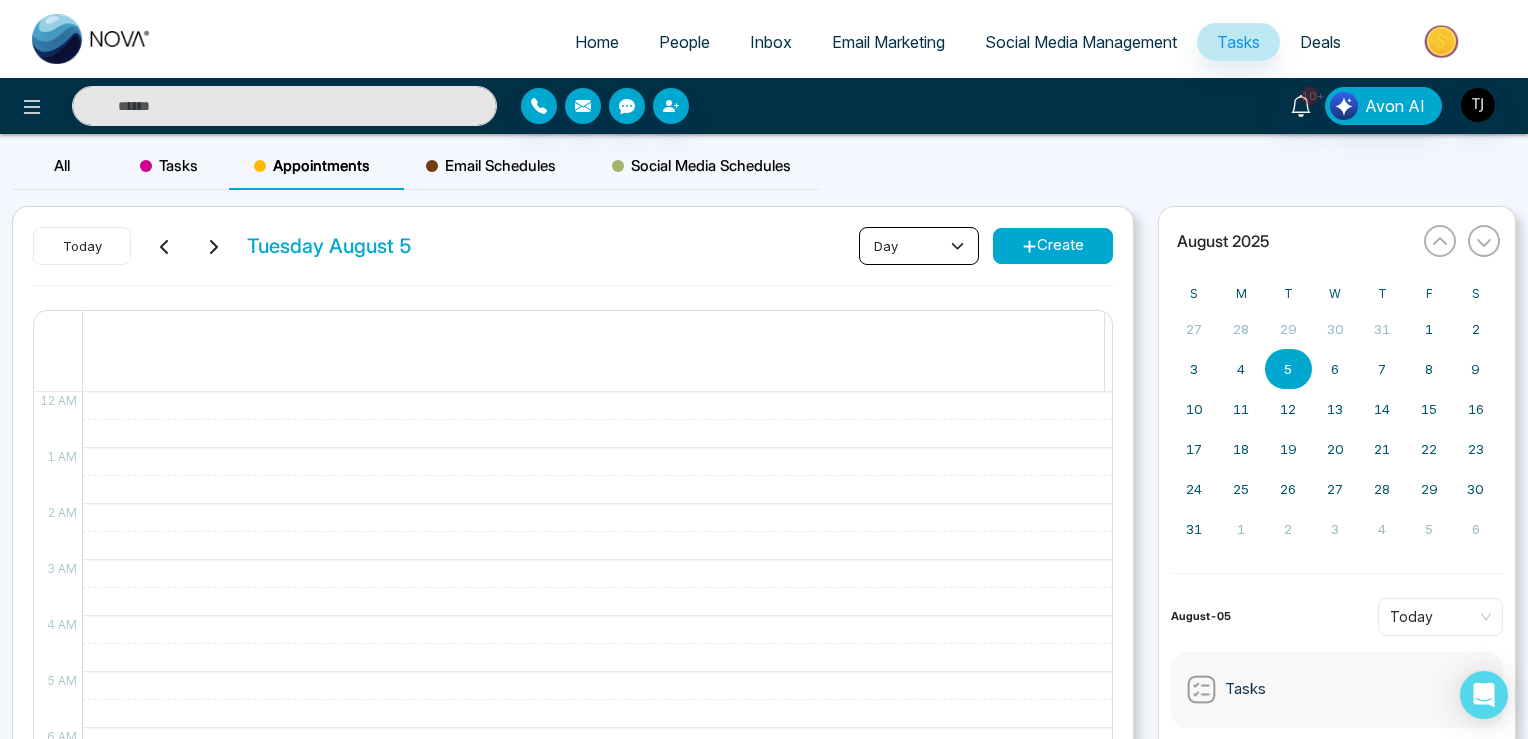 click on "day" at bounding box center (919, 246) 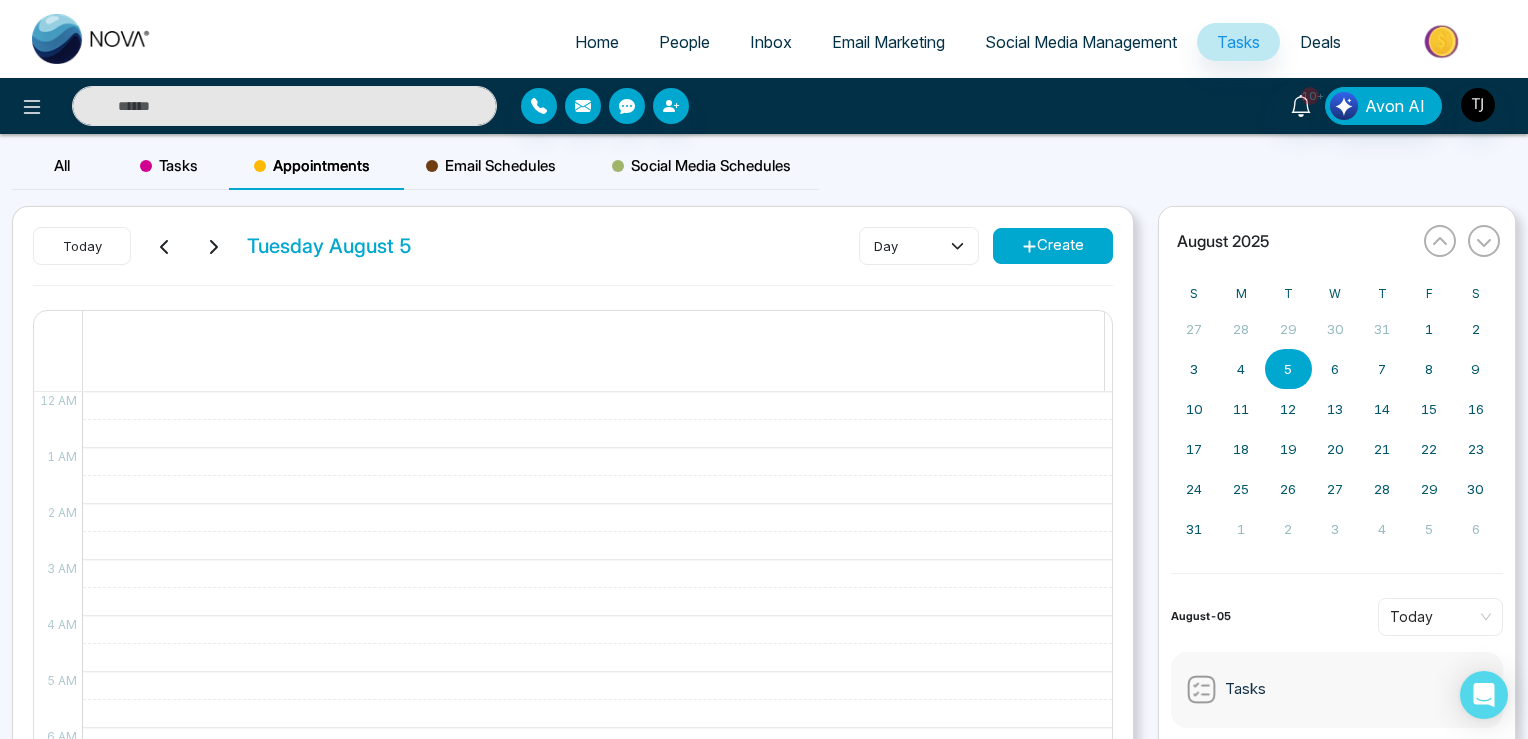 click on "Today Tuesday August 5 day Create 5 12 AM 1 AM 2 AM 3 AM 4 AM 5 AM 6 AM 7 AM 8 AM 9 AM 10 AM 11 AM 12 PM 1 PM 2 PM 3 PM 4 PM 5 PM 6 PM 7 PM 8 PM 9 PM 10 PM 11 PM" at bounding box center [573, 564] 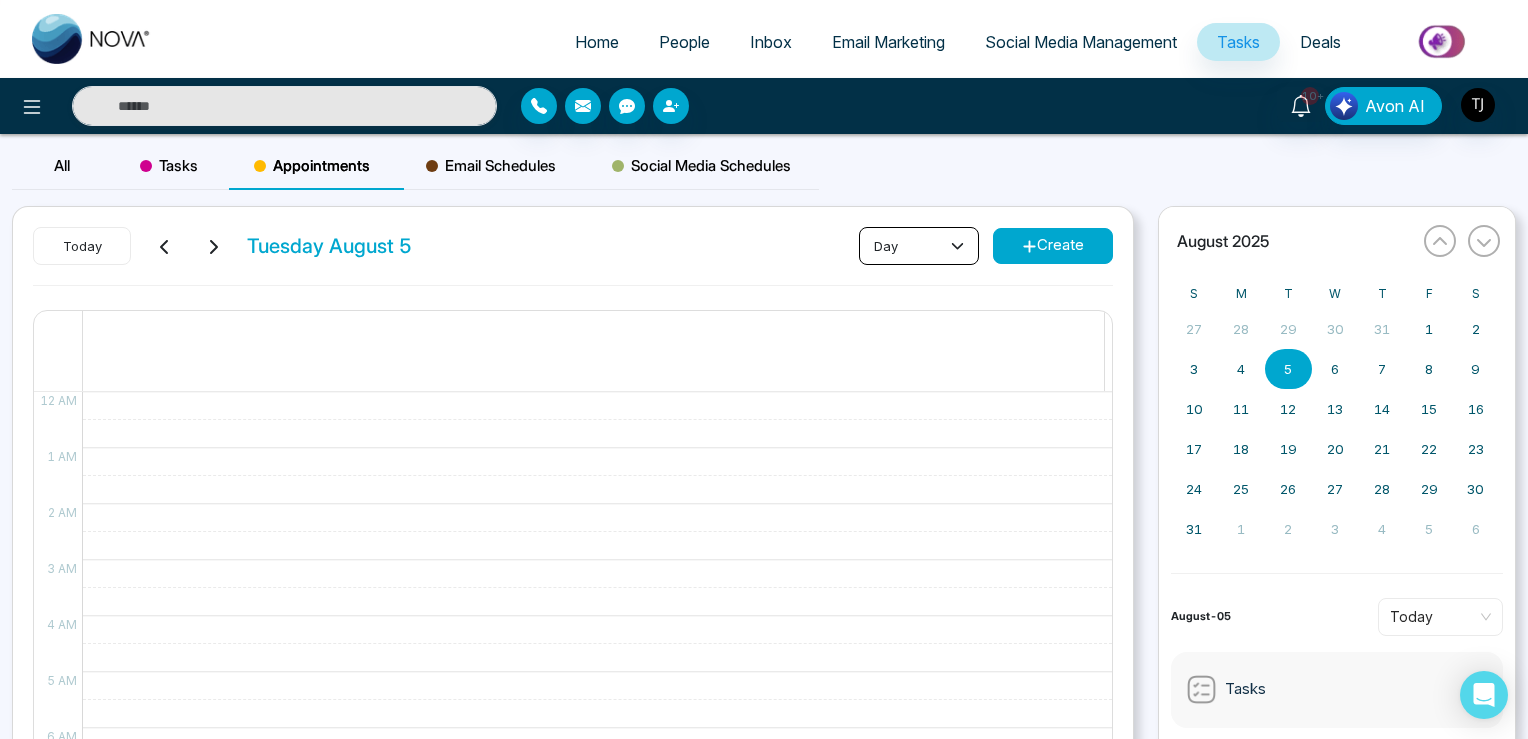 click on "day" at bounding box center (919, 246) 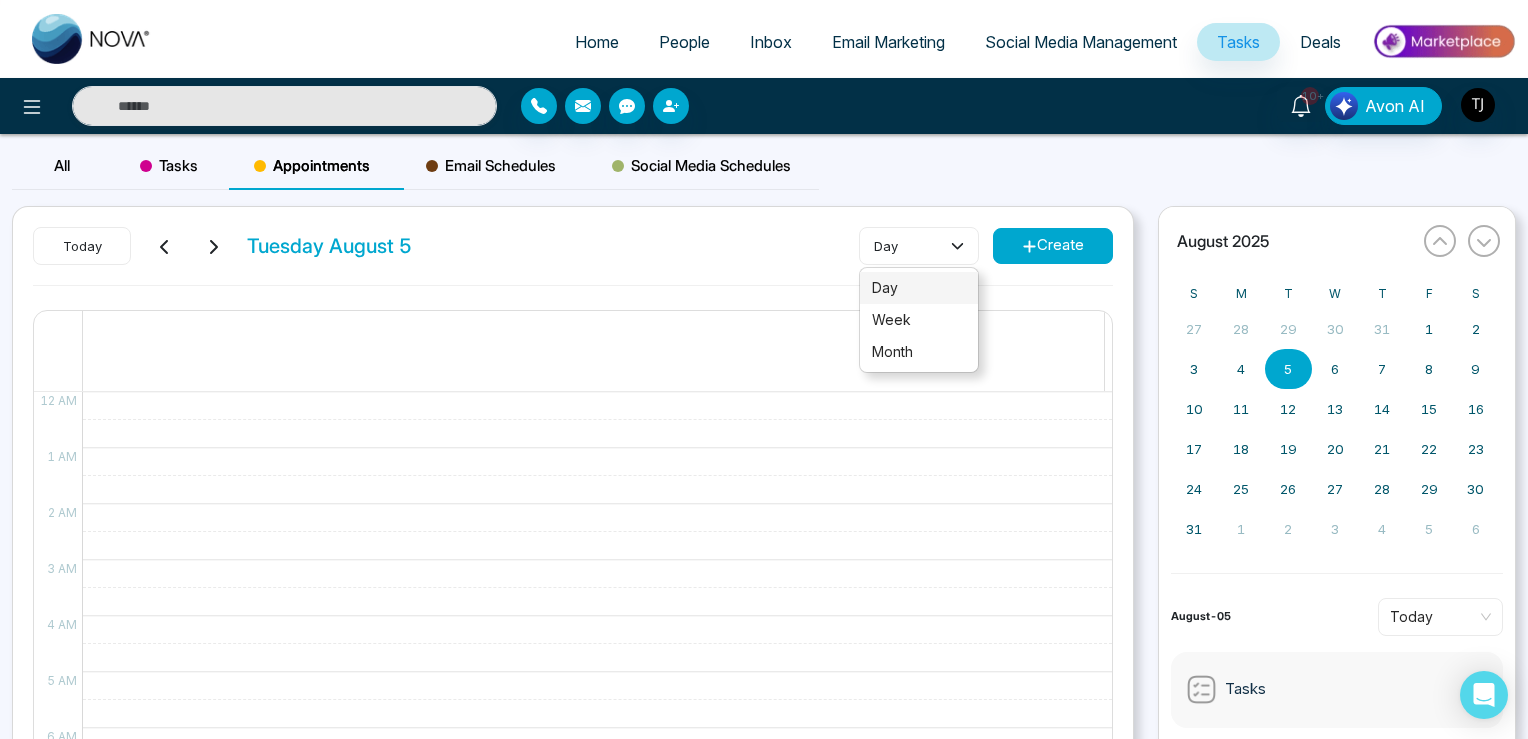 click on "day" at bounding box center [919, 288] 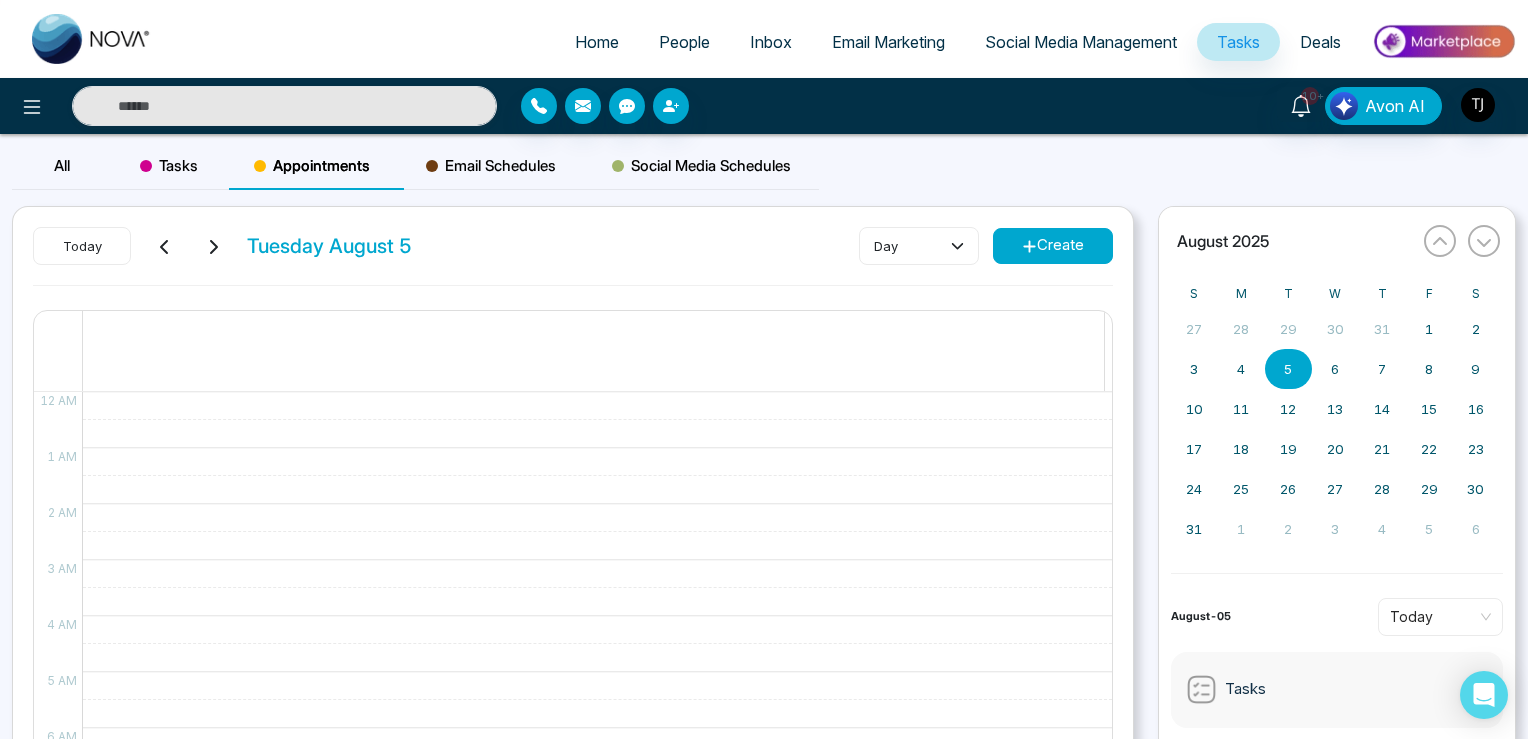 click on "Today Tuesday August 5 day Create 5 12 AM 1 AM 2 AM 3 AM 4 AM 5 AM 6 AM 7 AM 8 AM 9 AM 10 AM 11 AM 12 PM 1 PM 2 PM 3 PM 4 PM 5 PM 6 PM 7 PM 8 PM 9 PM 10 PM 11 PM" at bounding box center [573, 564] 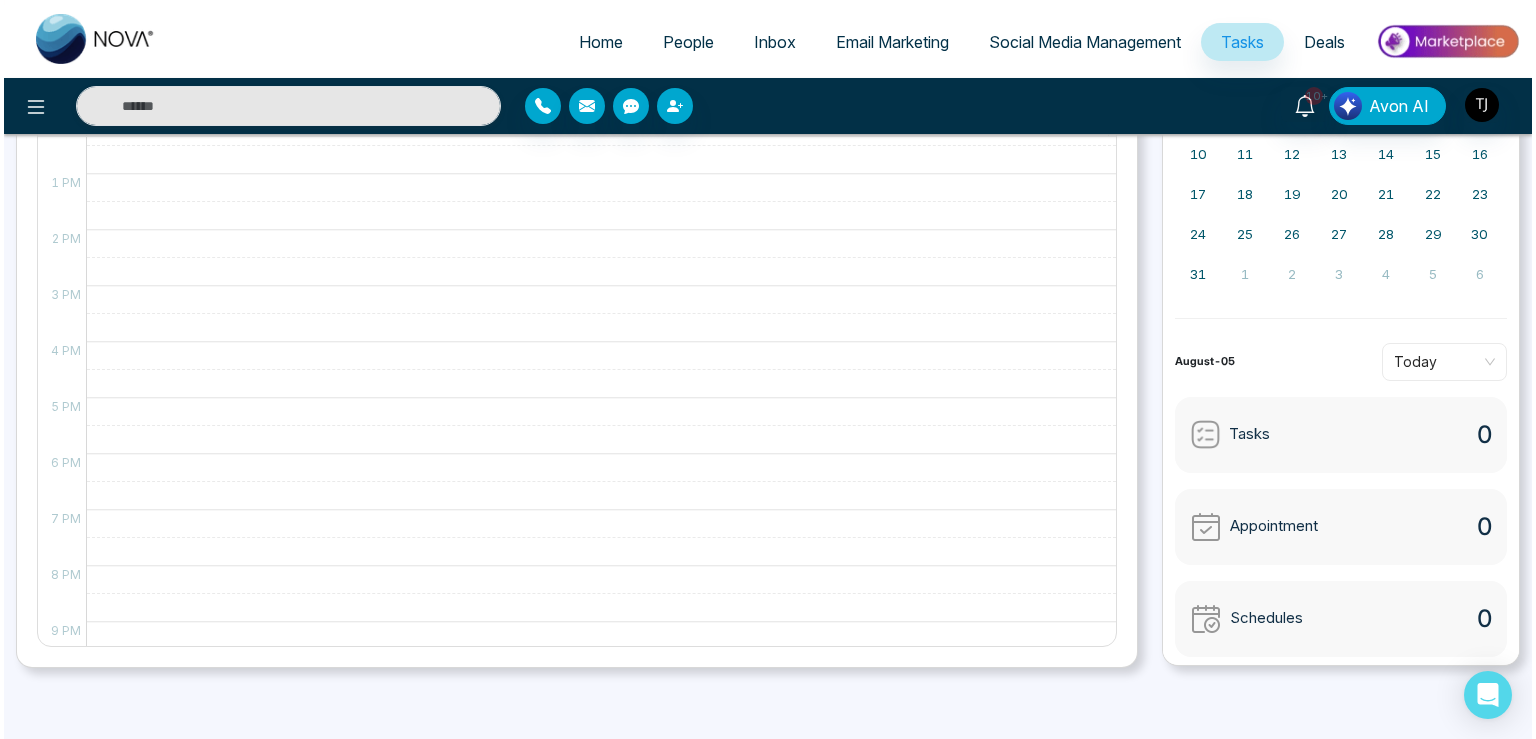 scroll, scrollTop: 833, scrollLeft: 0, axis: vertical 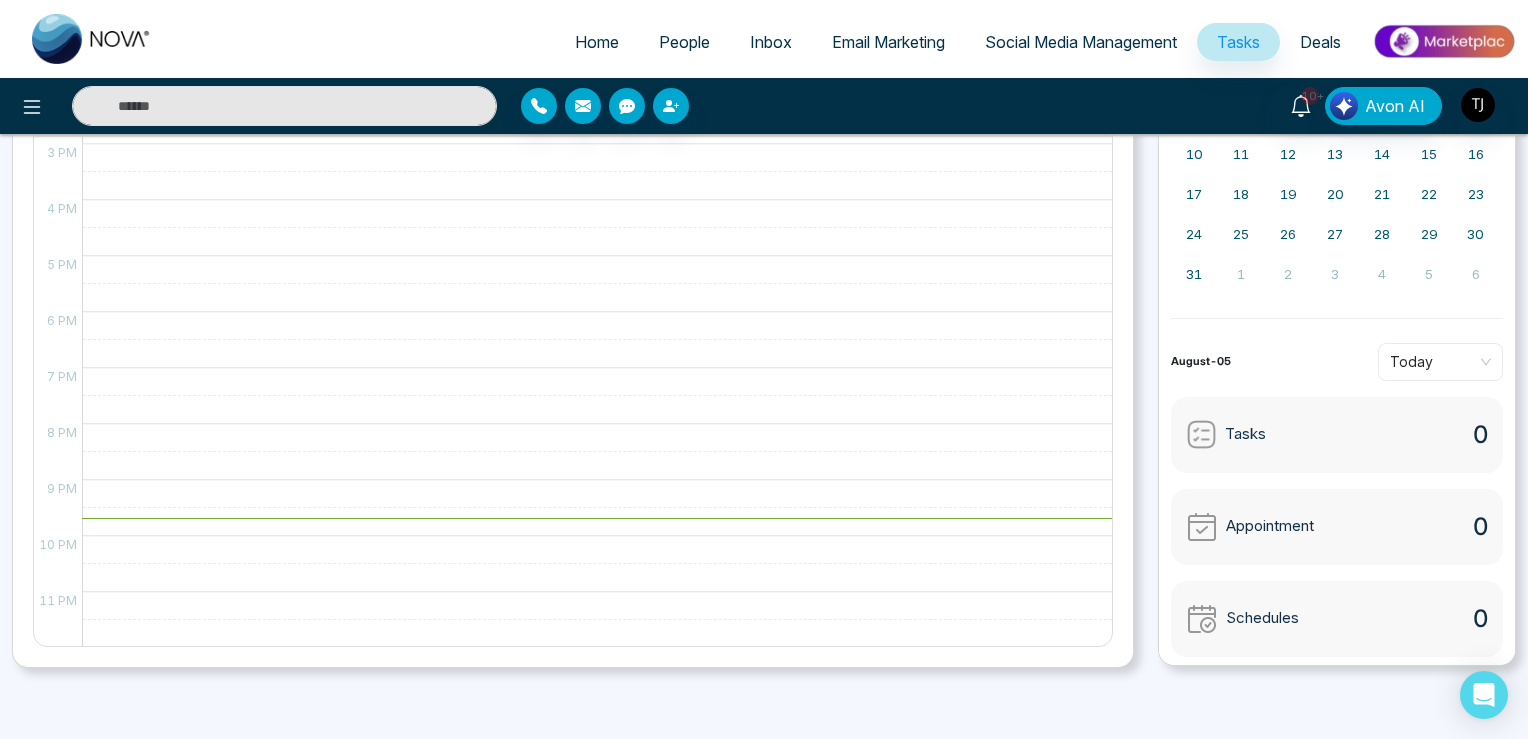 click at bounding box center [592, -24] 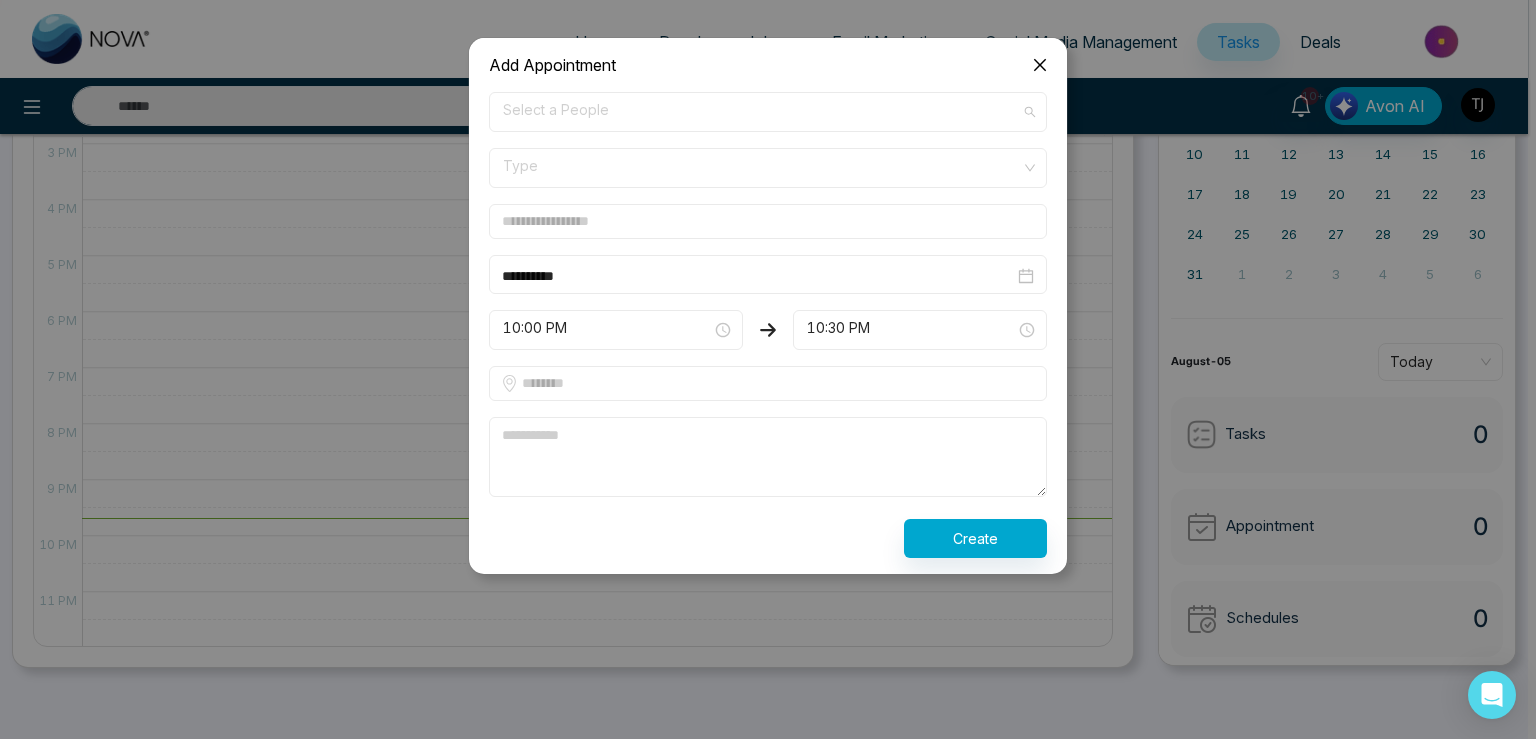 click on "Select a People" at bounding box center [768, 112] 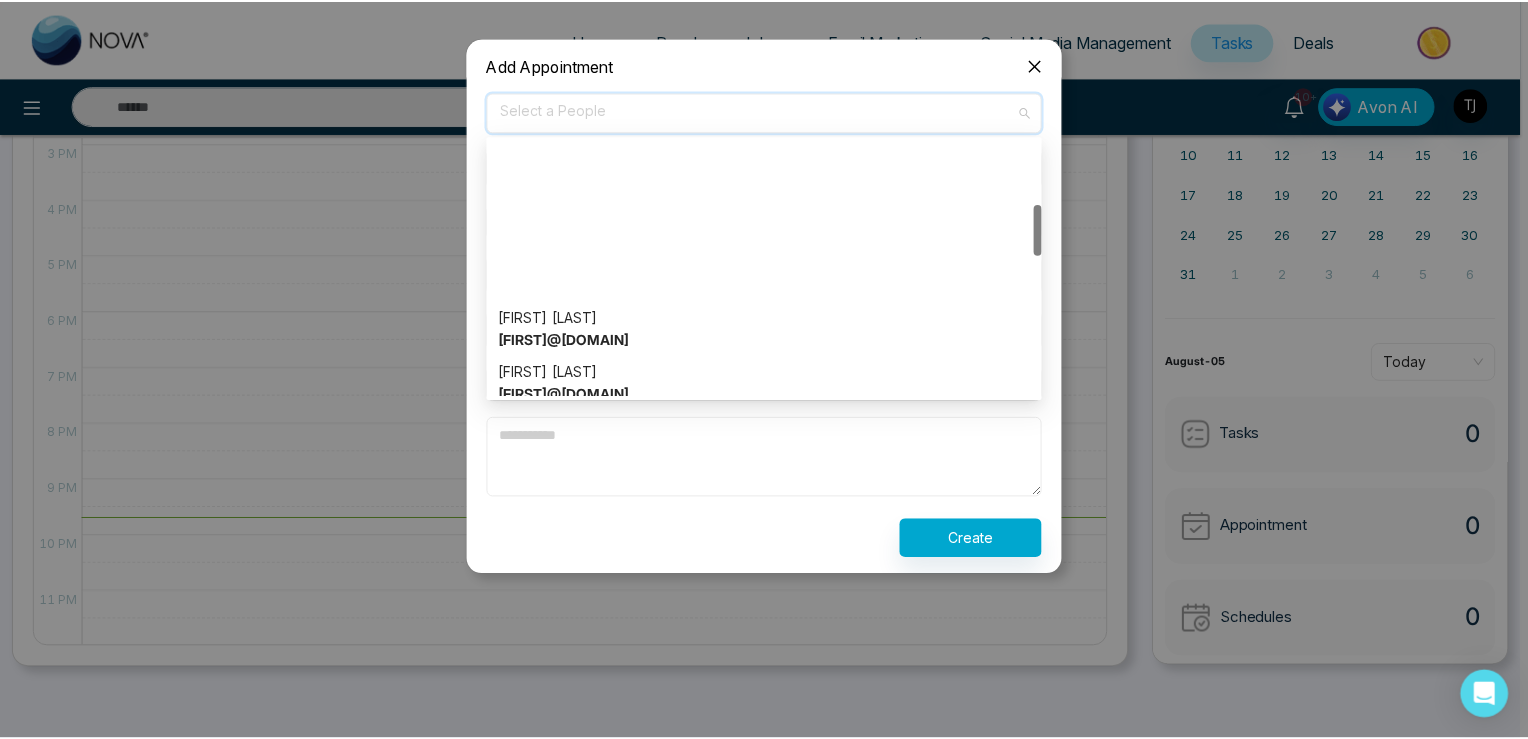 scroll, scrollTop: 0, scrollLeft: 0, axis: both 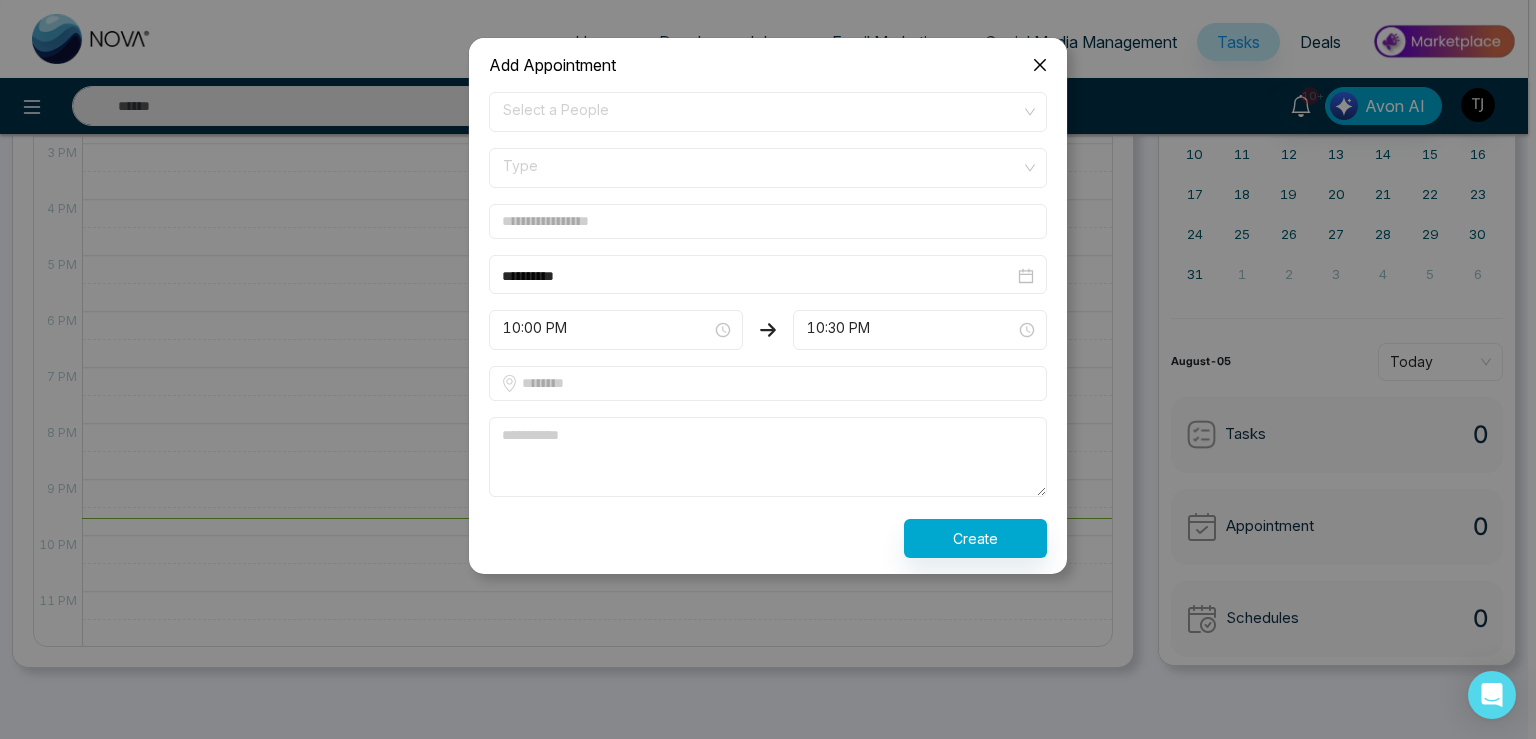 click 